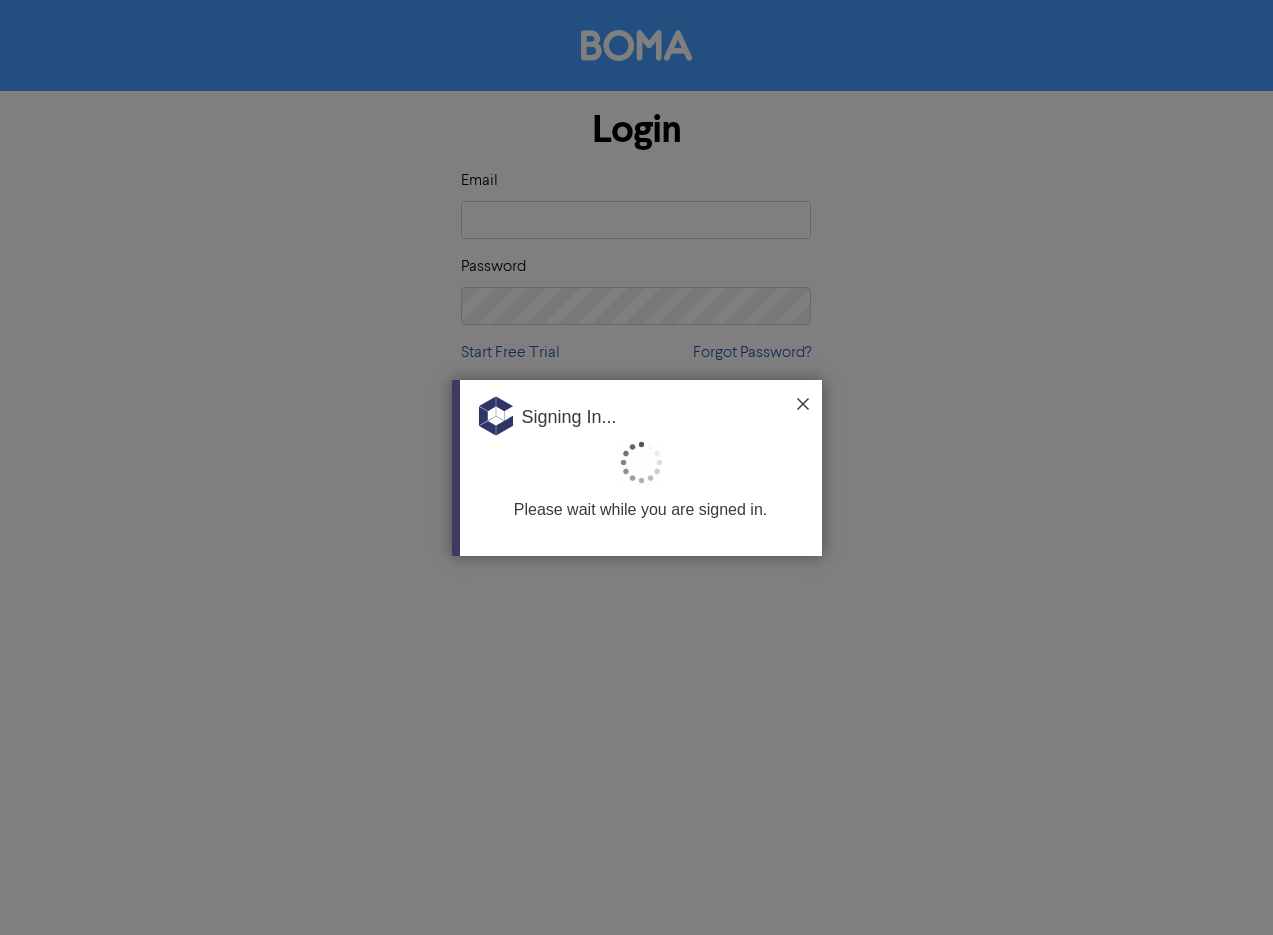scroll, scrollTop: 0, scrollLeft: 0, axis: both 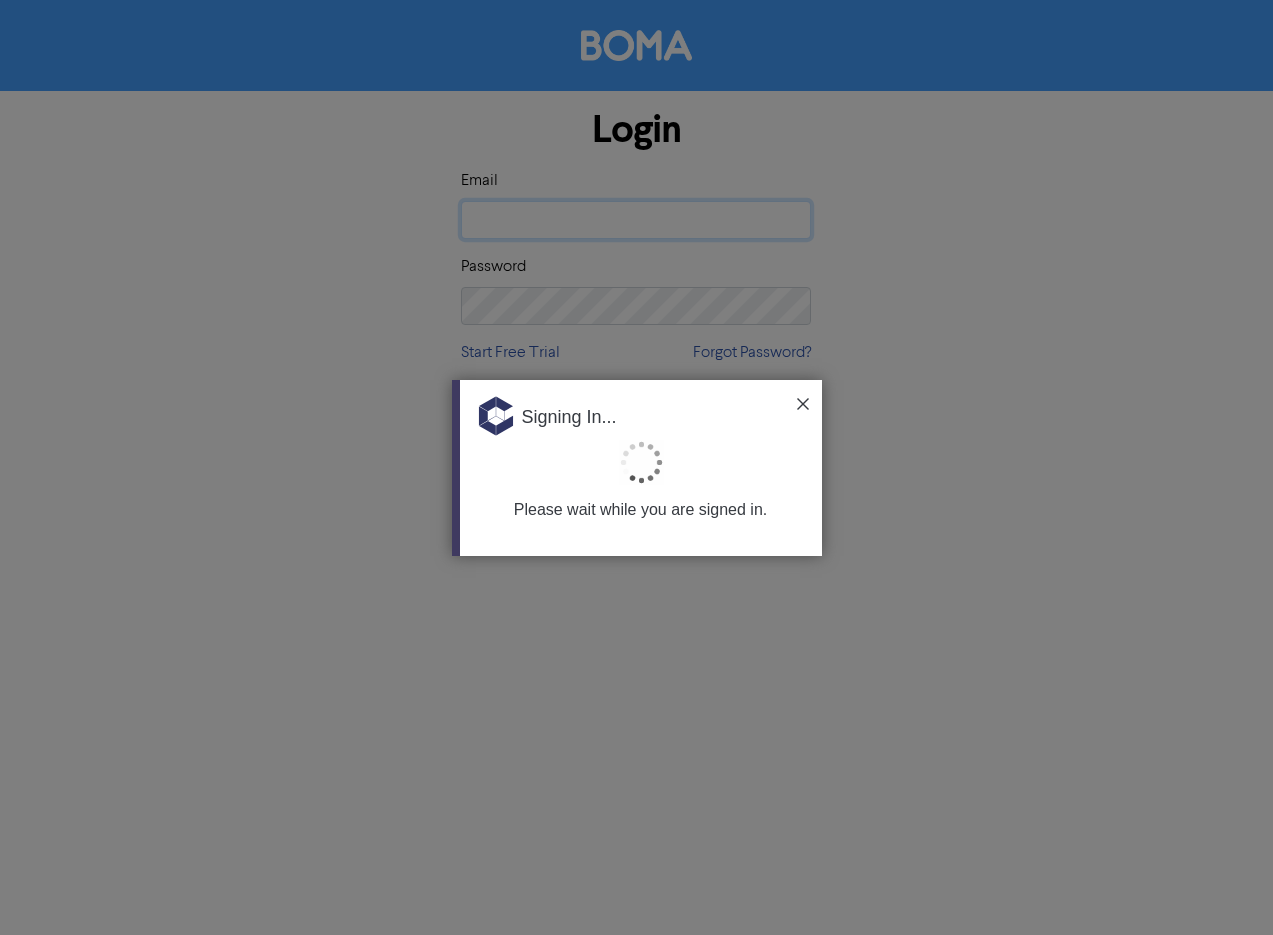 type on "[EMAIL_ADDRESS][DOMAIN_NAME]" 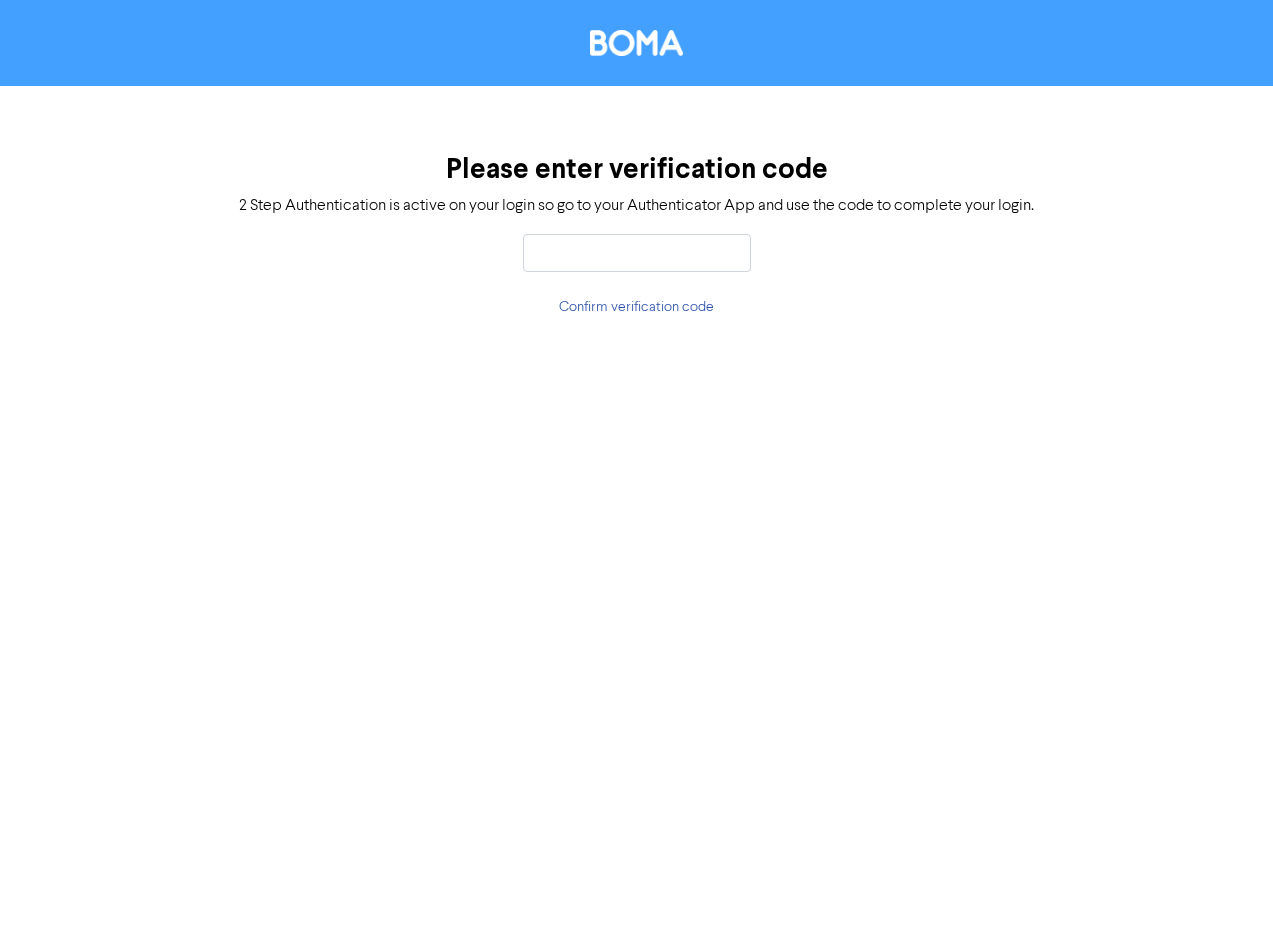 click at bounding box center [637, 253] 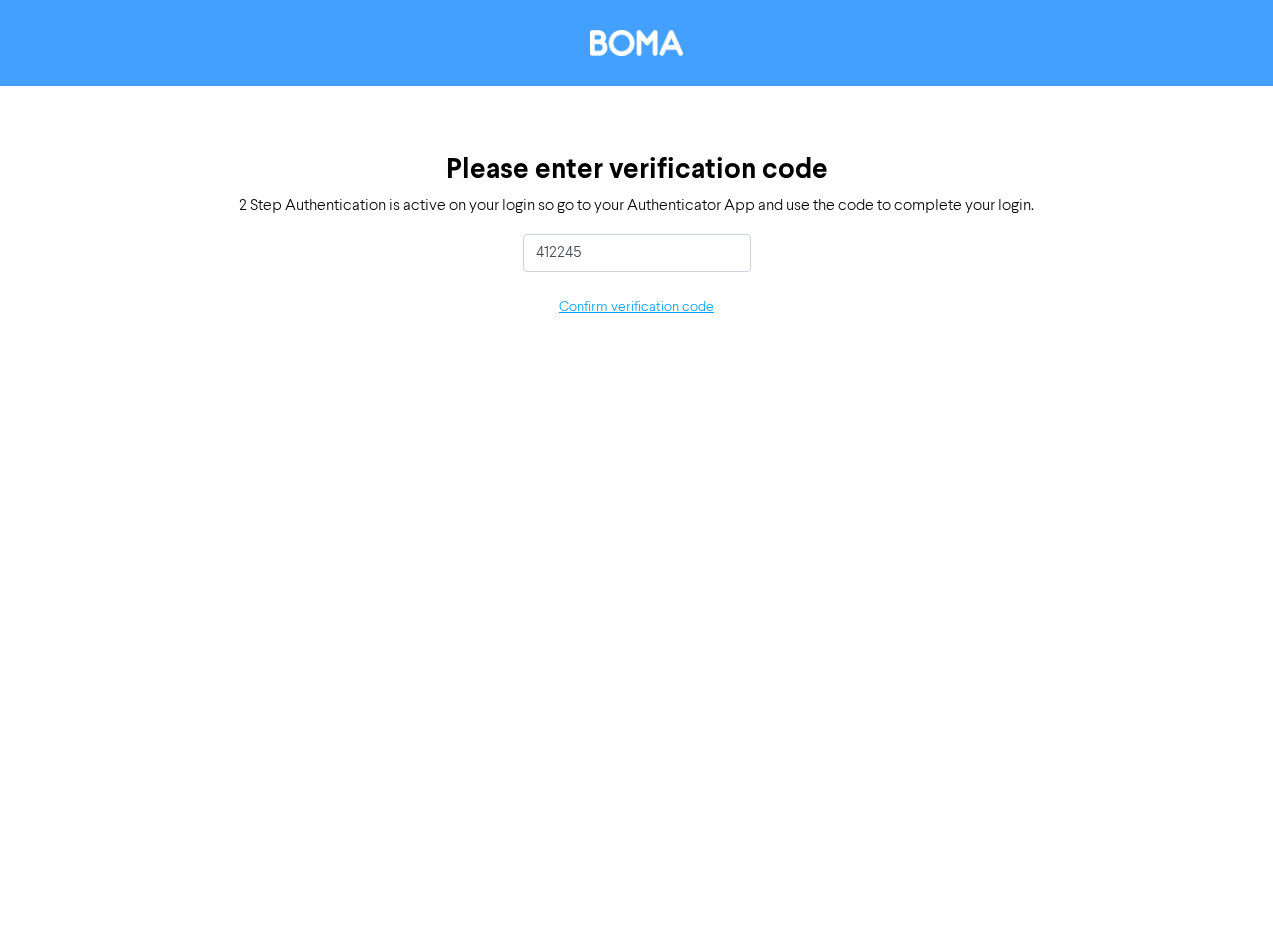 type on "412245" 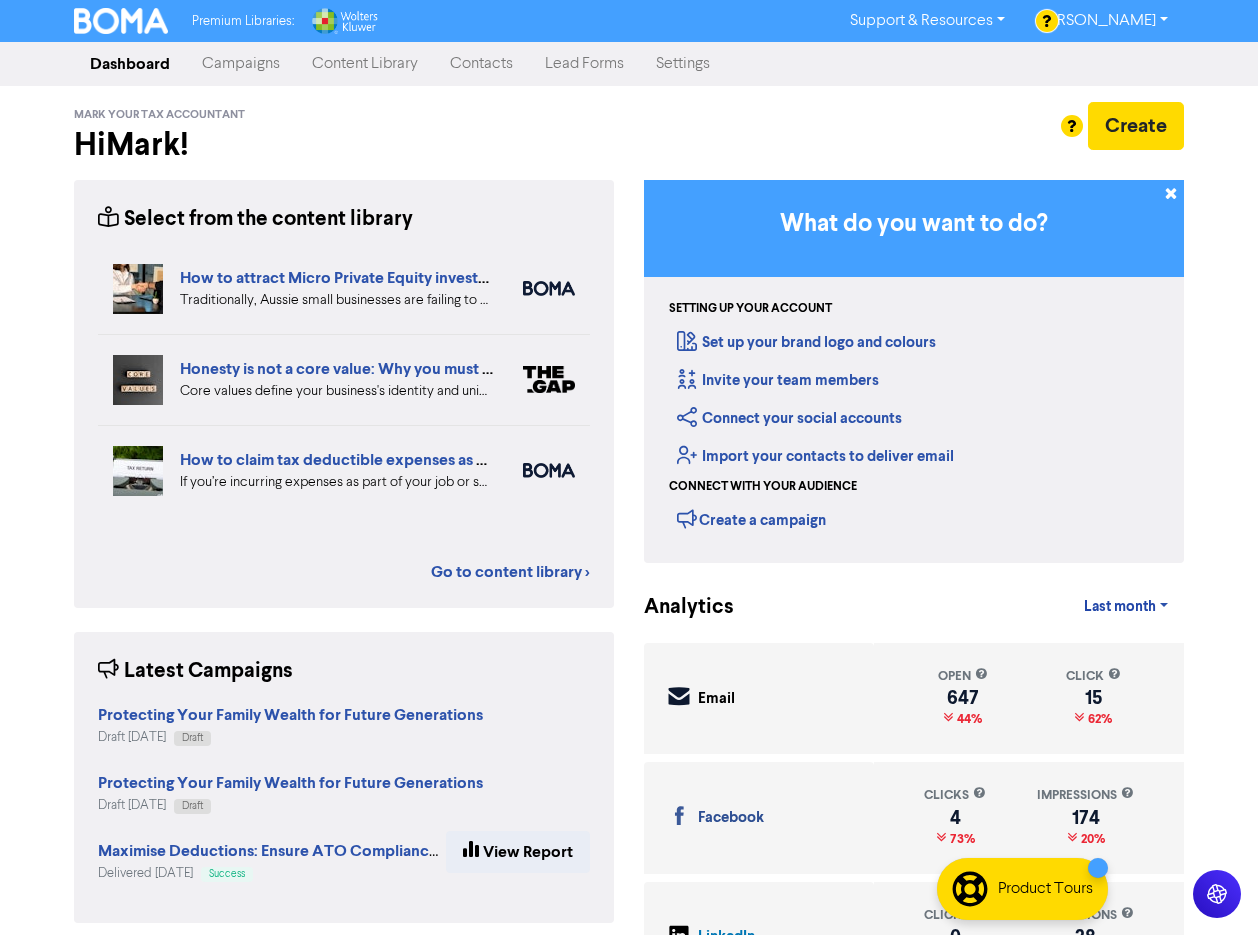 click on "Content Library" at bounding box center (365, 64) 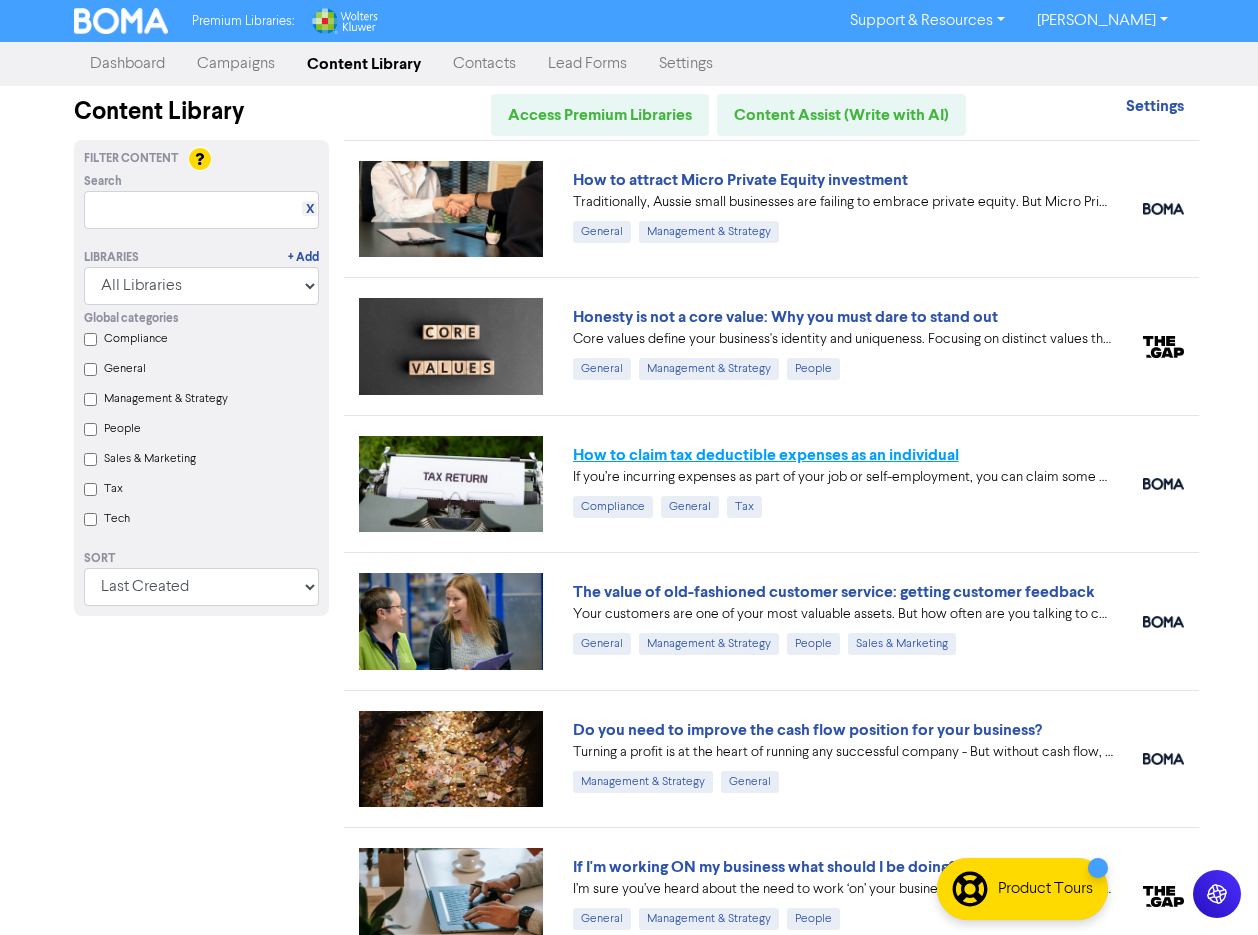 click on "How to claim tax deductible expenses as an individual" at bounding box center [766, 455] 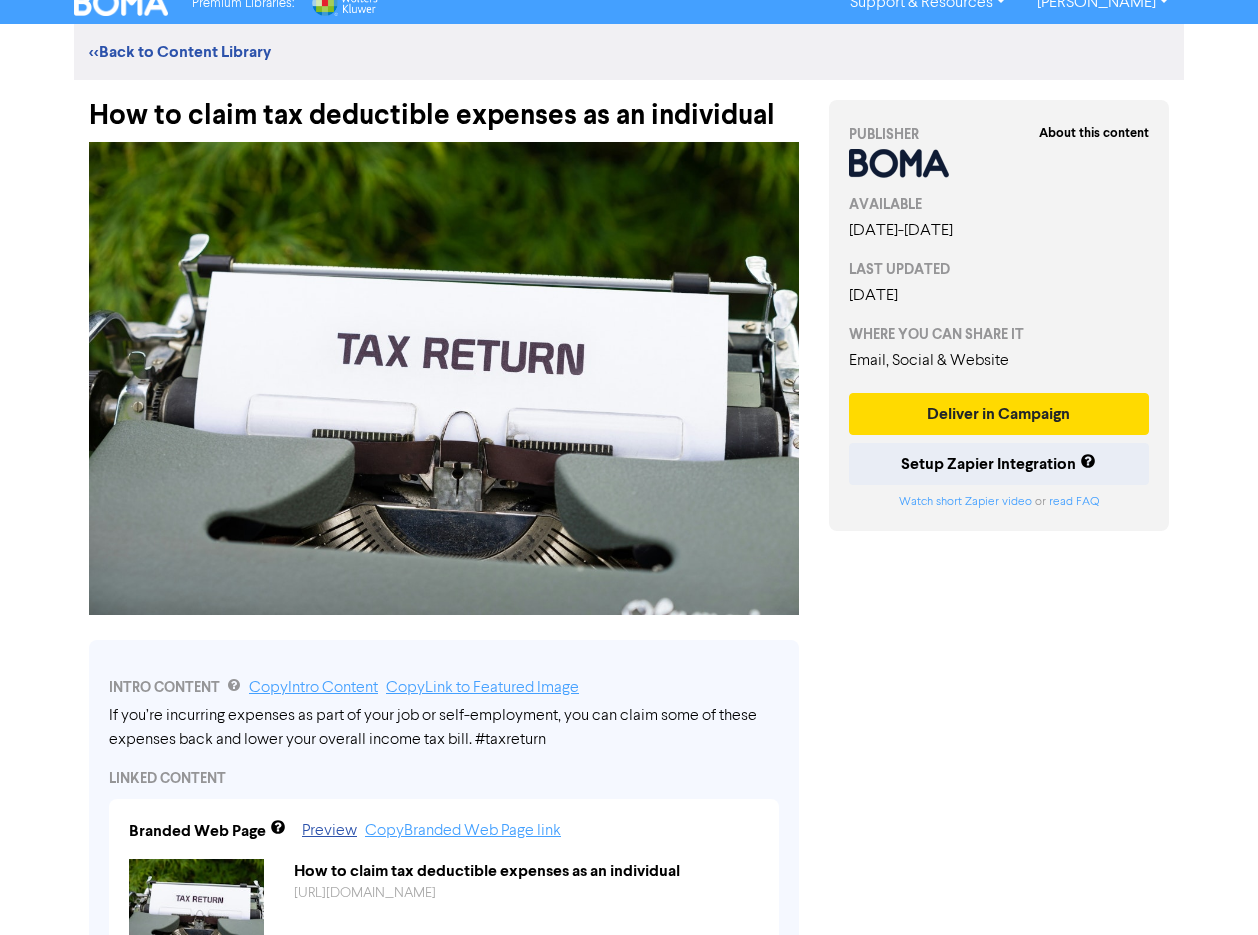 scroll, scrollTop: 0, scrollLeft: 0, axis: both 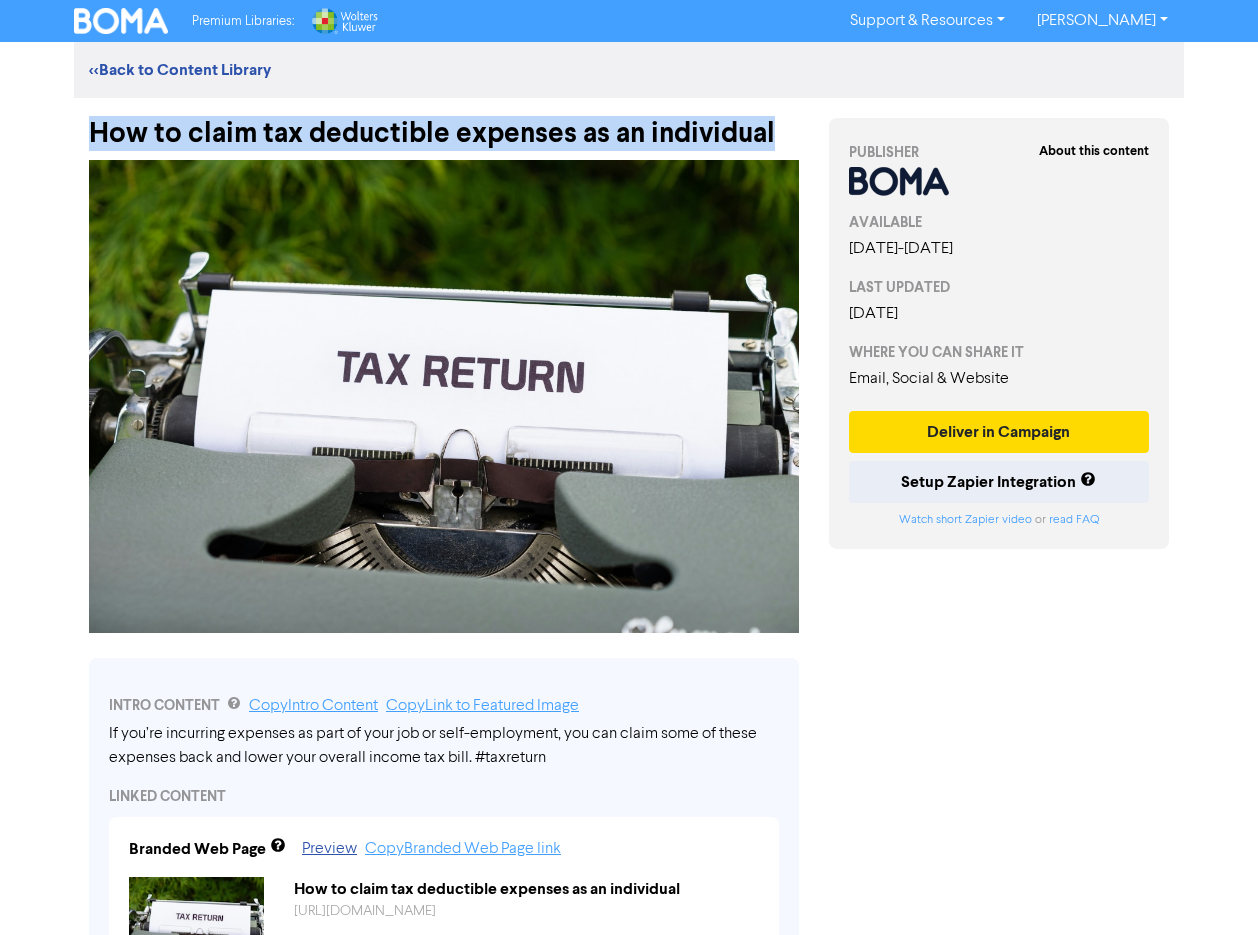 drag, startPoint x: 92, startPoint y: 129, endPoint x: 795, endPoint y: 135, distance: 703.0256 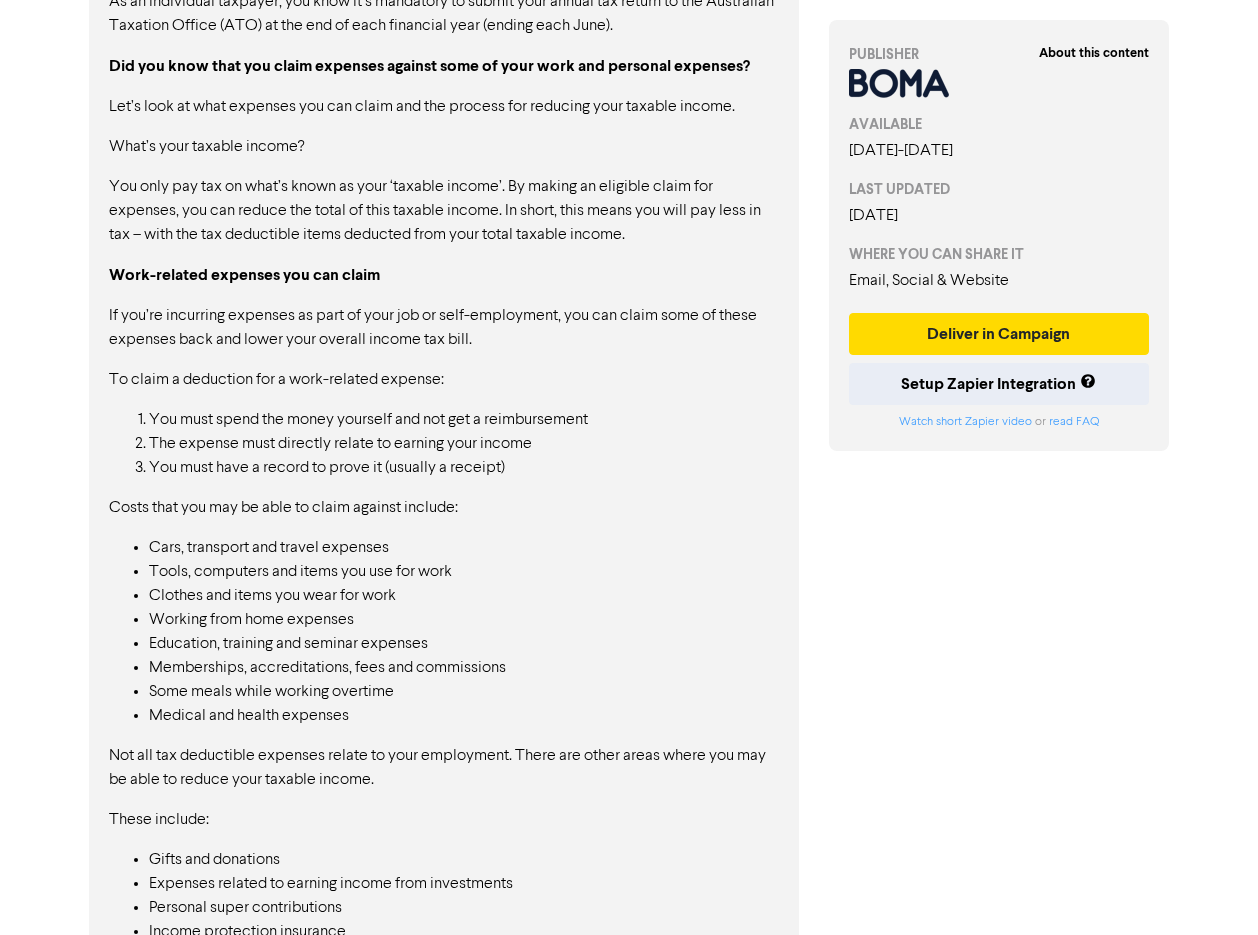 scroll, scrollTop: 1200, scrollLeft: 0, axis: vertical 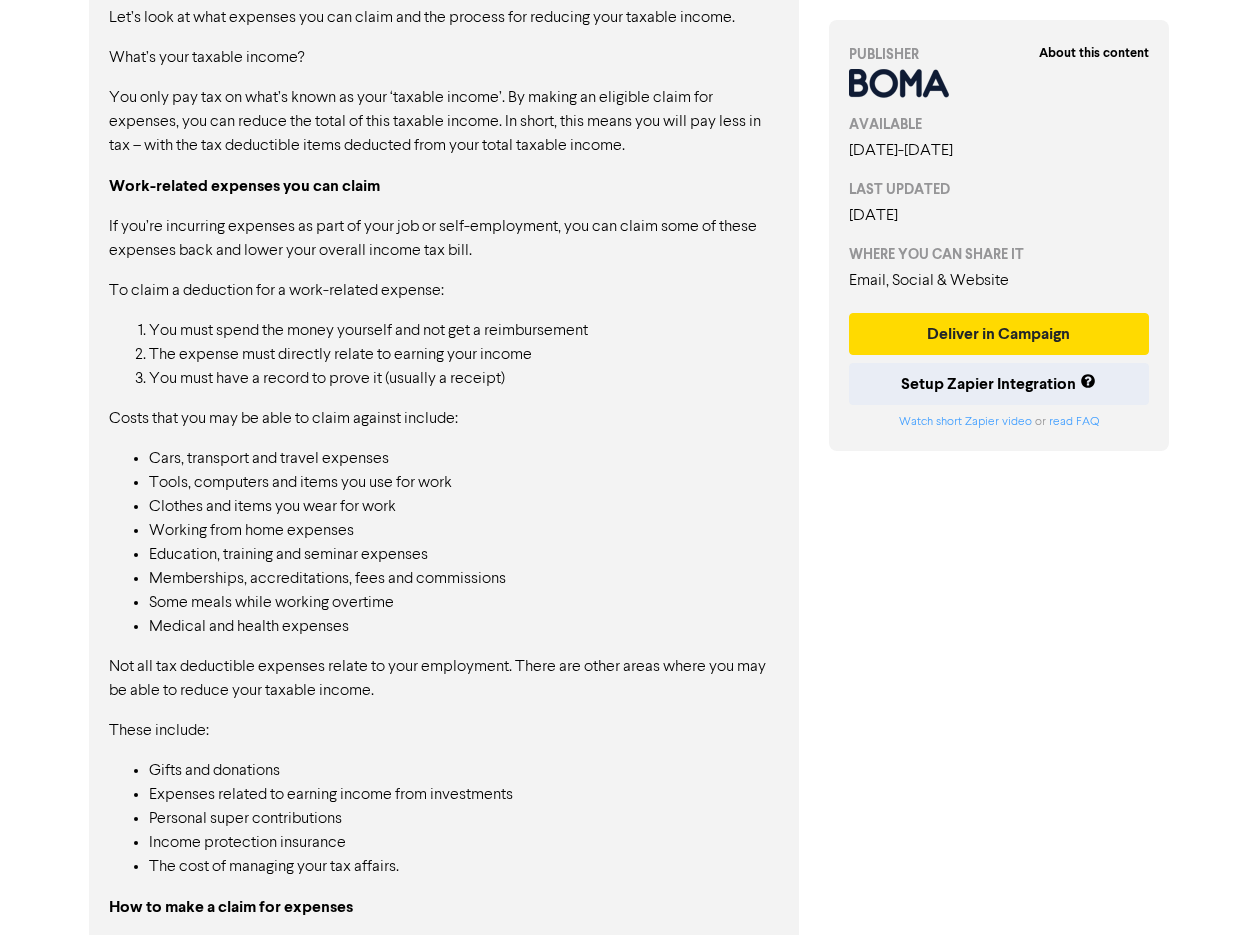 click on "Cars, transport and travel expenses Tools, computers and items you use for work Clothes and items you wear for work Working from home expenses Education, training and seminar expenses Memberships, accreditations, fees and commissions Some meals while working overtime Medical and health expenses" at bounding box center [444, 543] 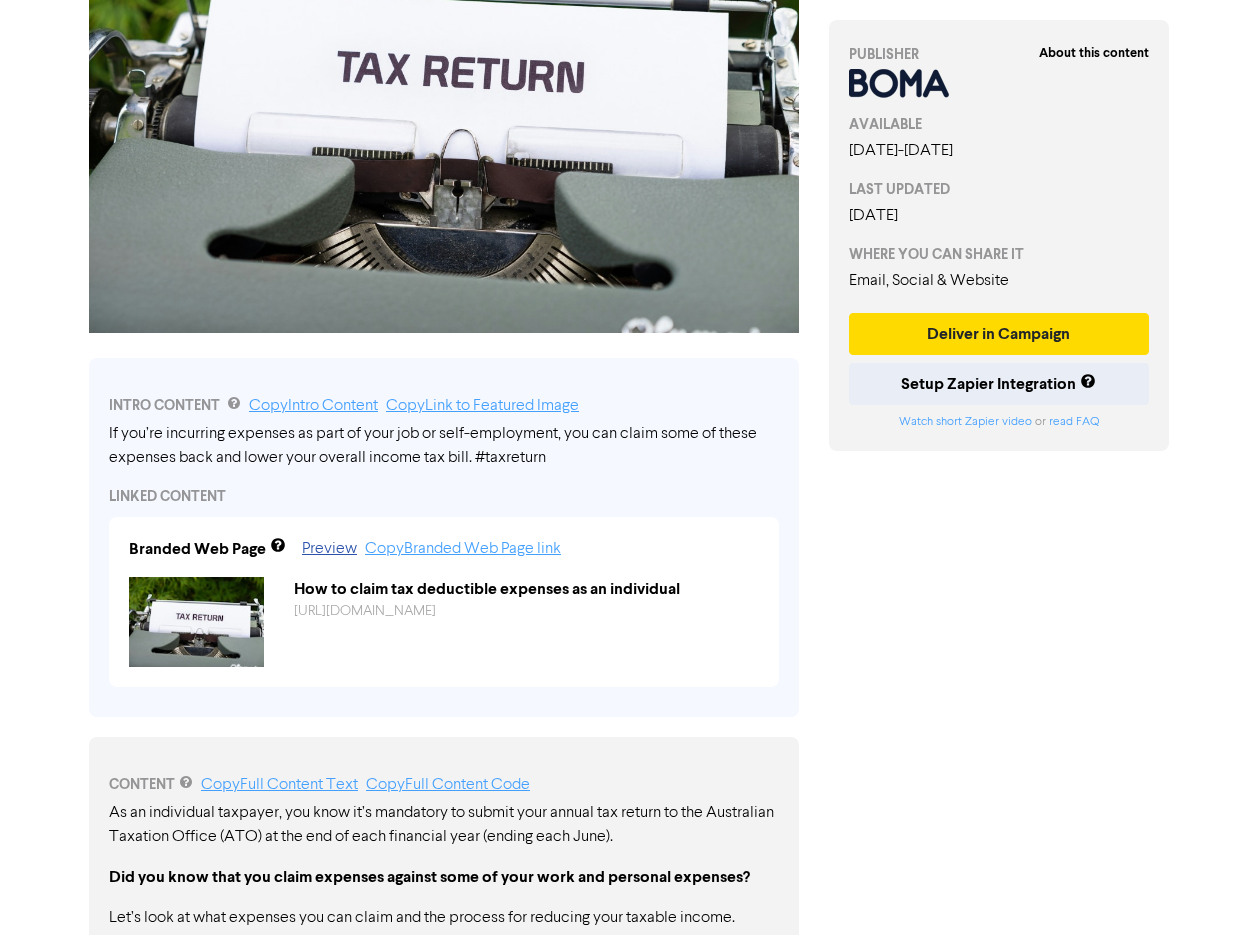 scroll, scrollTop: 0, scrollLeft: 0, axis: both 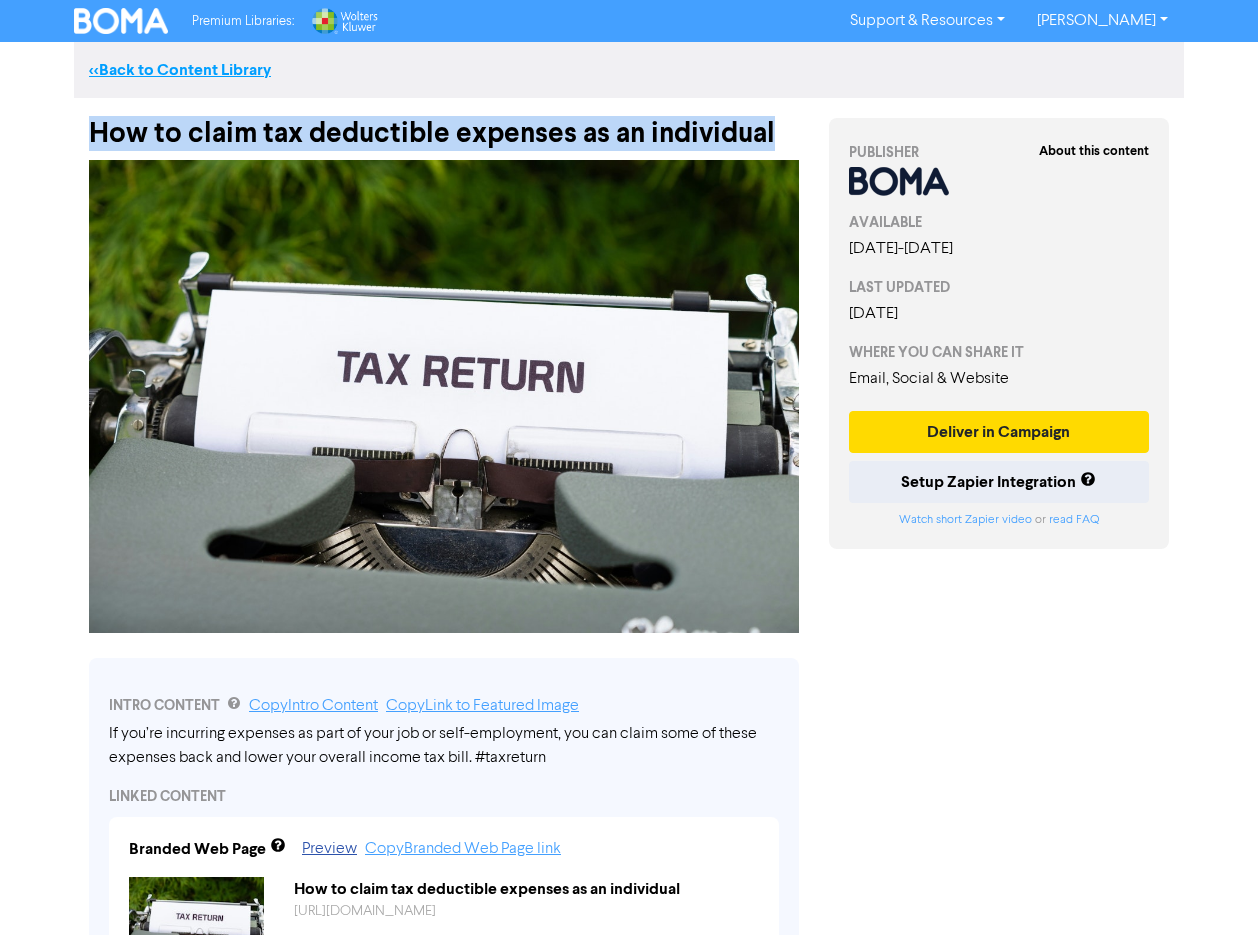click on "<<  Back to Content Library" at bounding box center [180, 70] 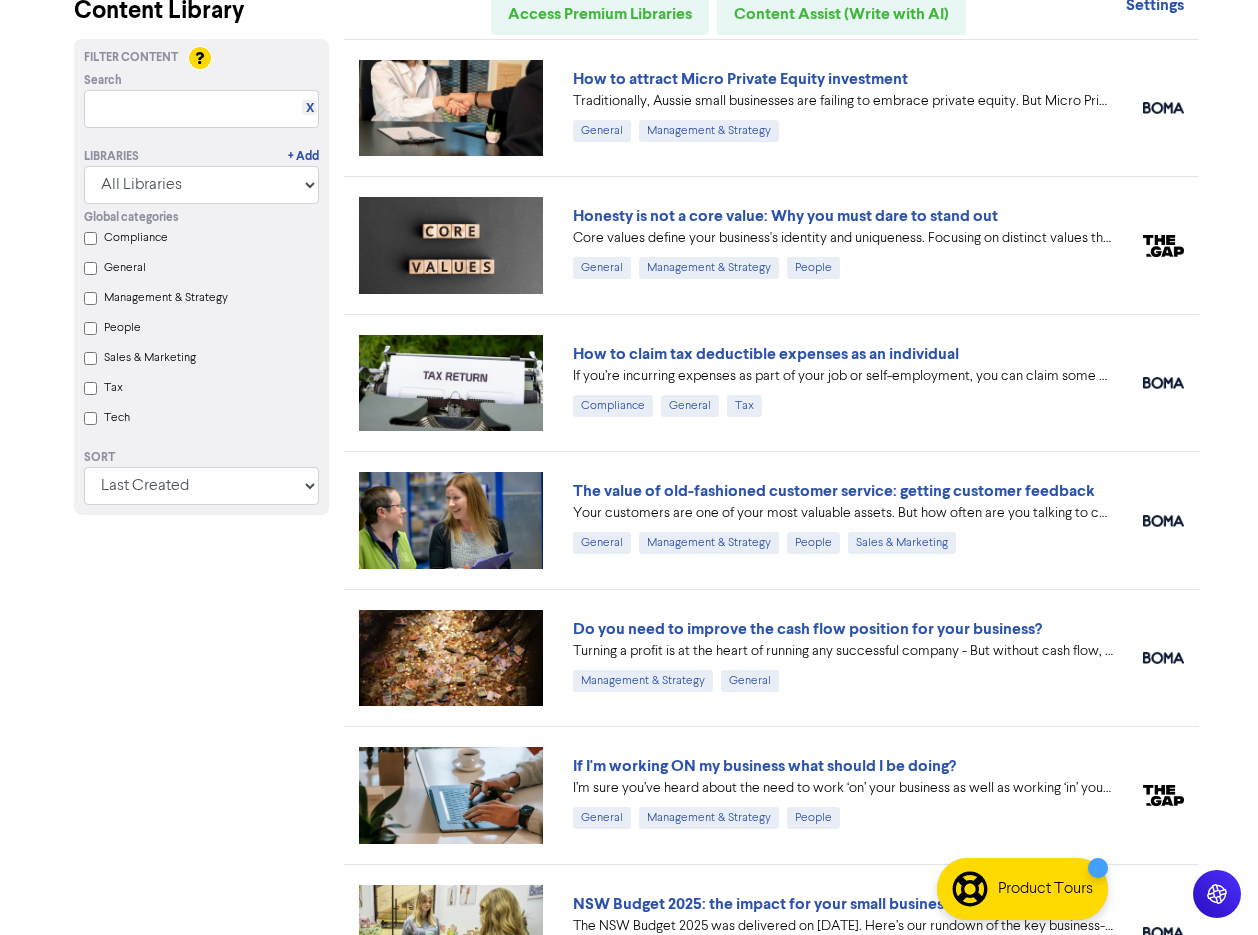 scroll, scrollTop: 200, scrollLeft: 0, axis: vertical 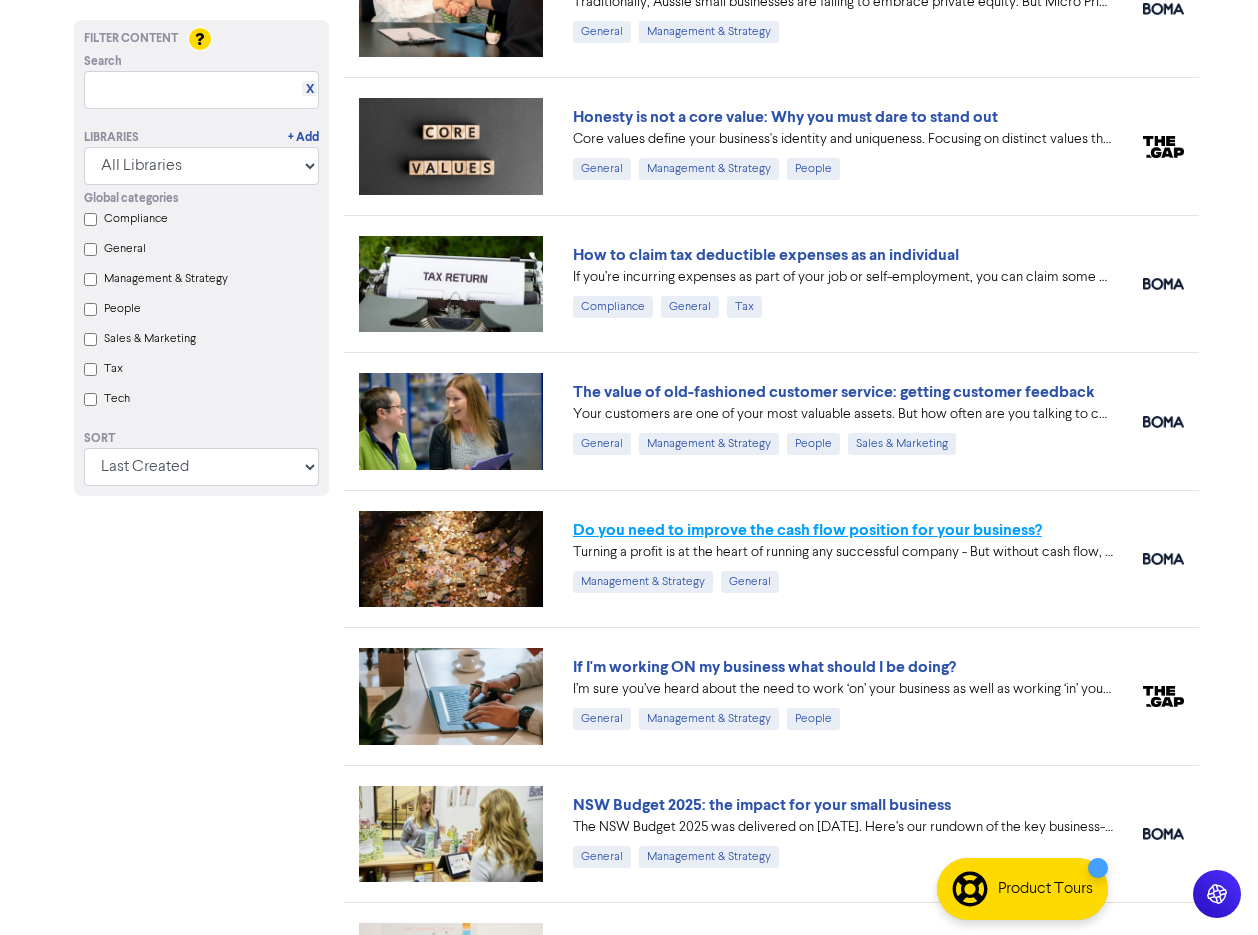 click on "Do you need to improve the cash flow position for your business?" at bounding box center (807, 530) 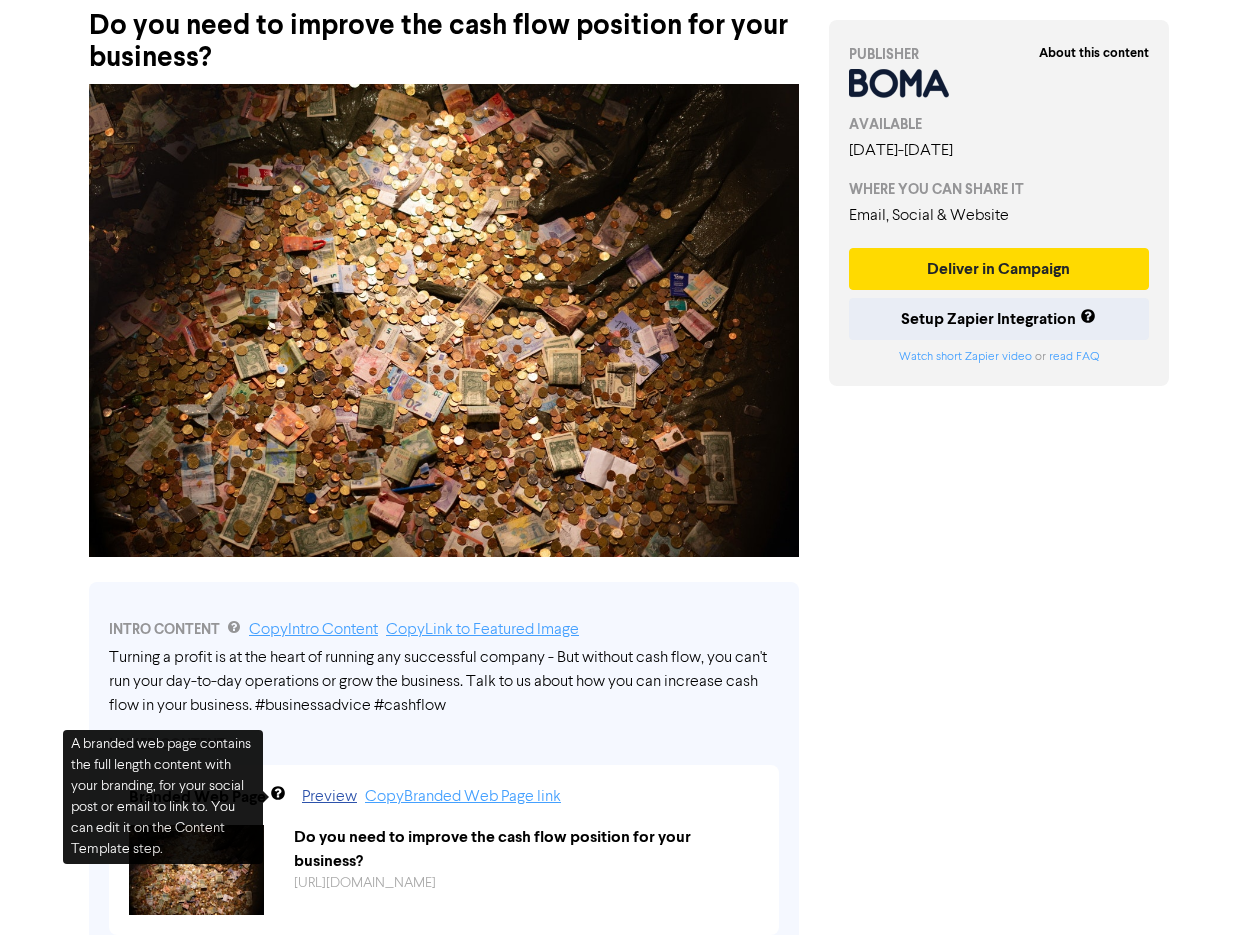 scroll, scrollTop: 0, scrollLeft: 0, axis: both 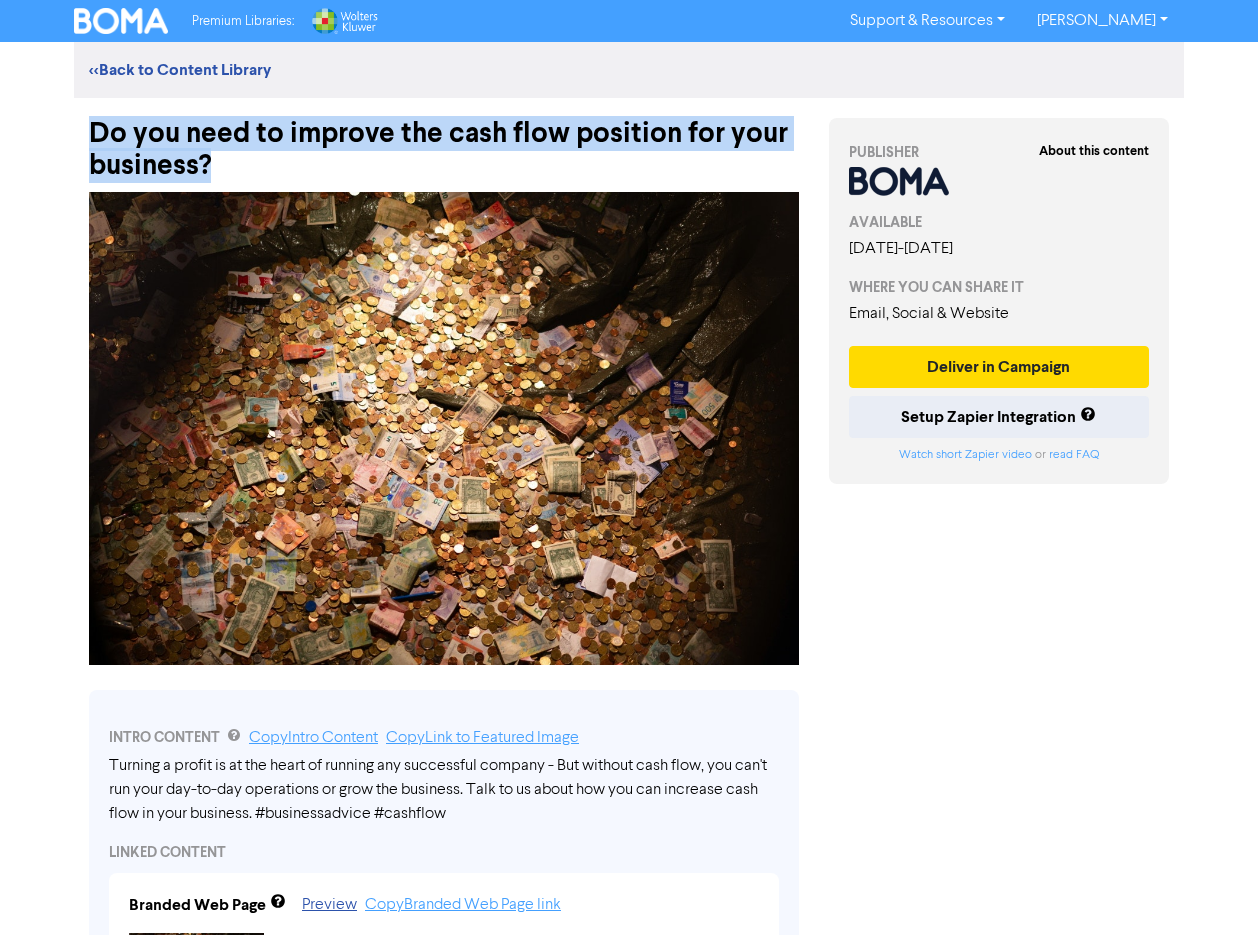 drag, startPoint x: 96, startPoint y: 126, endPoint x: 209, endPoint y: 157, distance: 117.17508 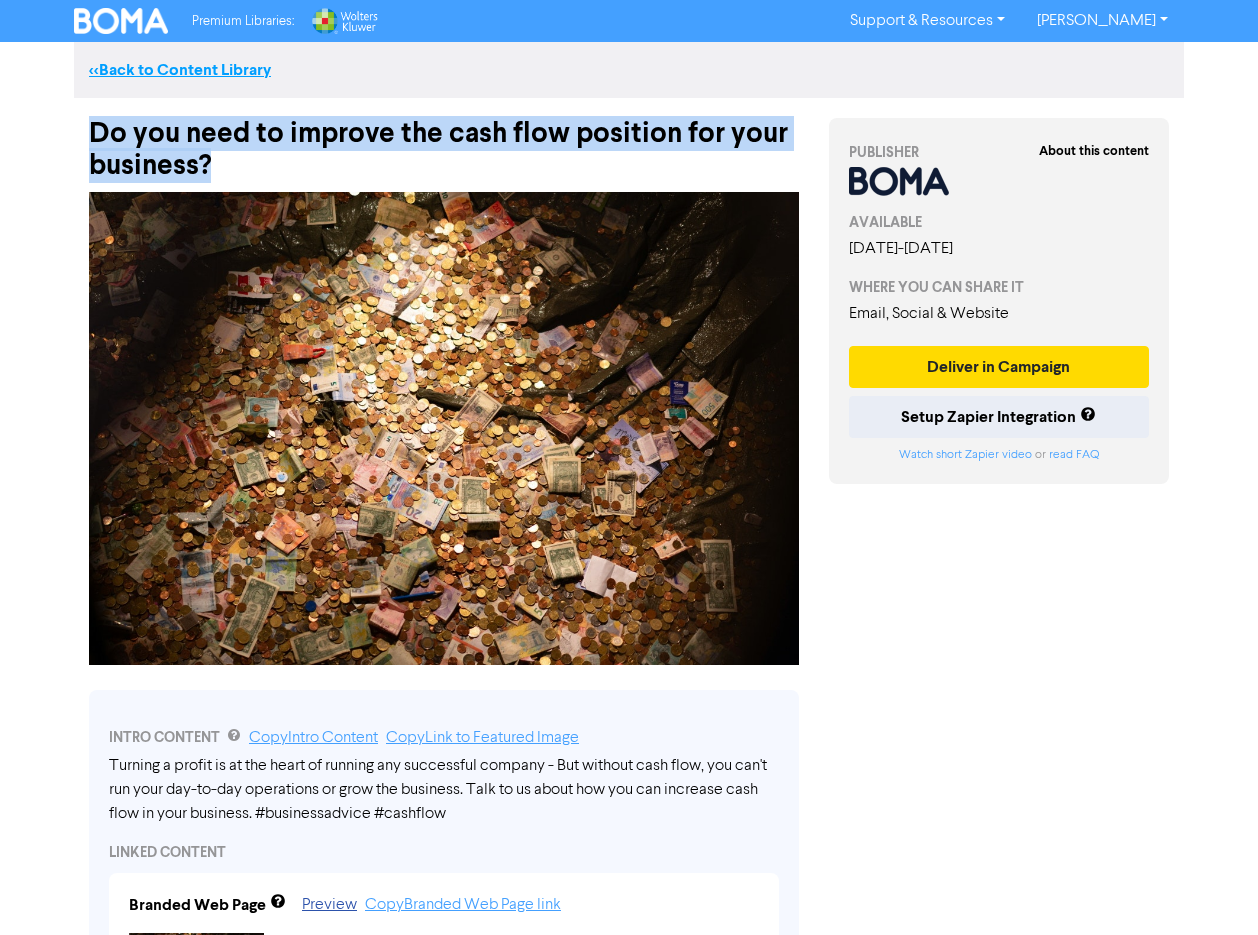 click on "<<  Back to Content Library" at bounding box center [180, 70] 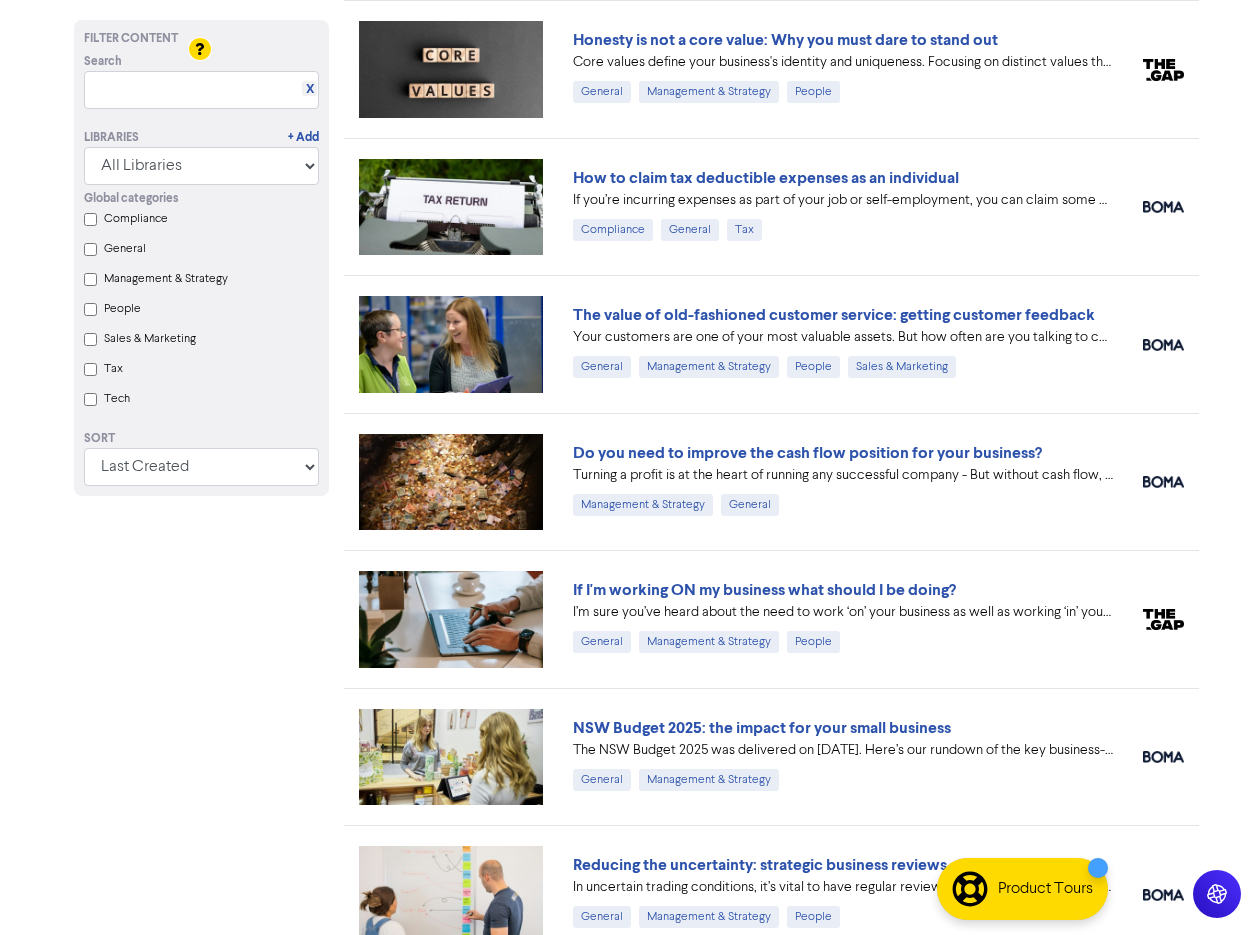 scroll, scrollTop: 300, scrollLeft: 0, axis: vertical 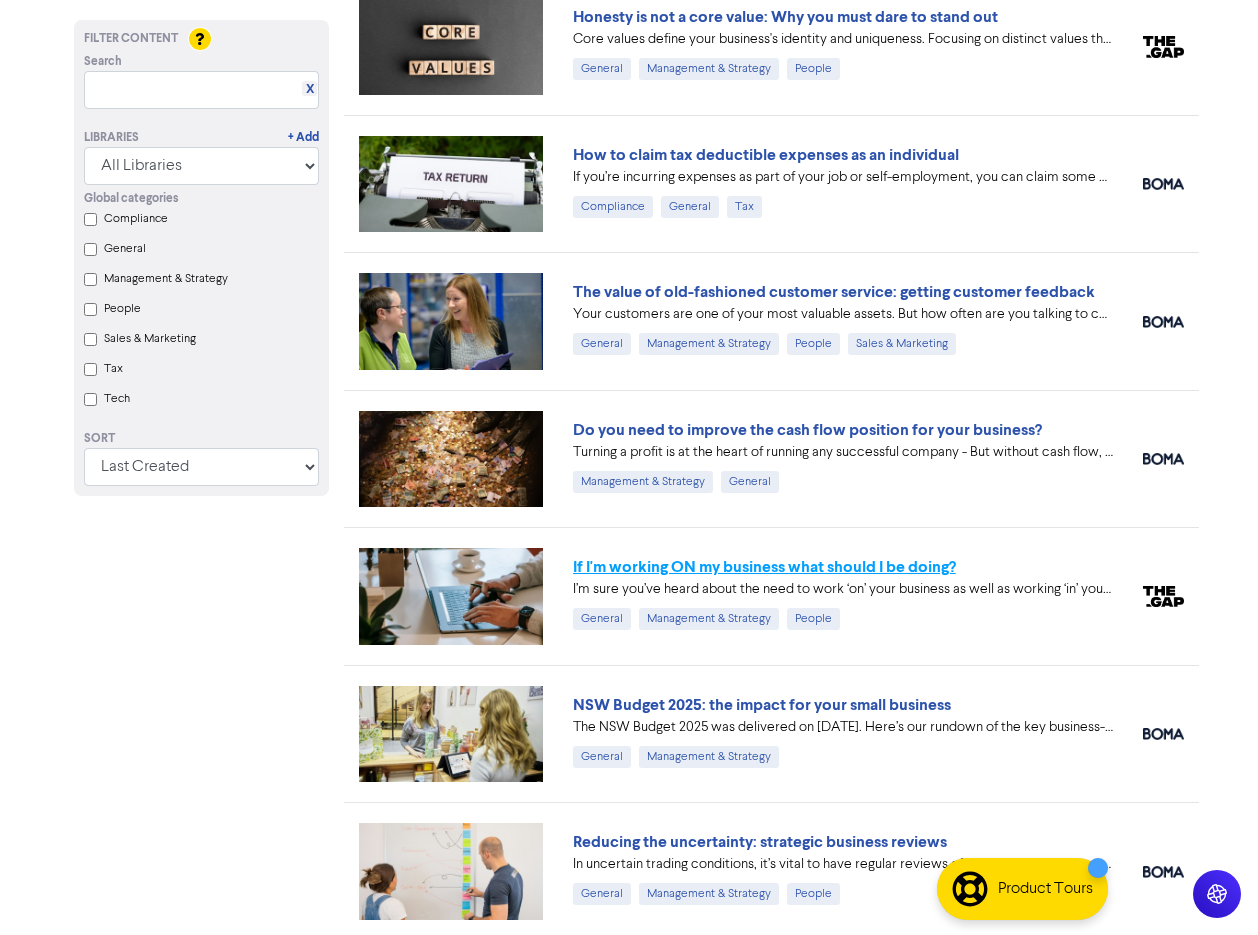 click on "If I'm working ON my business what should I be doing?" at bounding box center (764, 567) 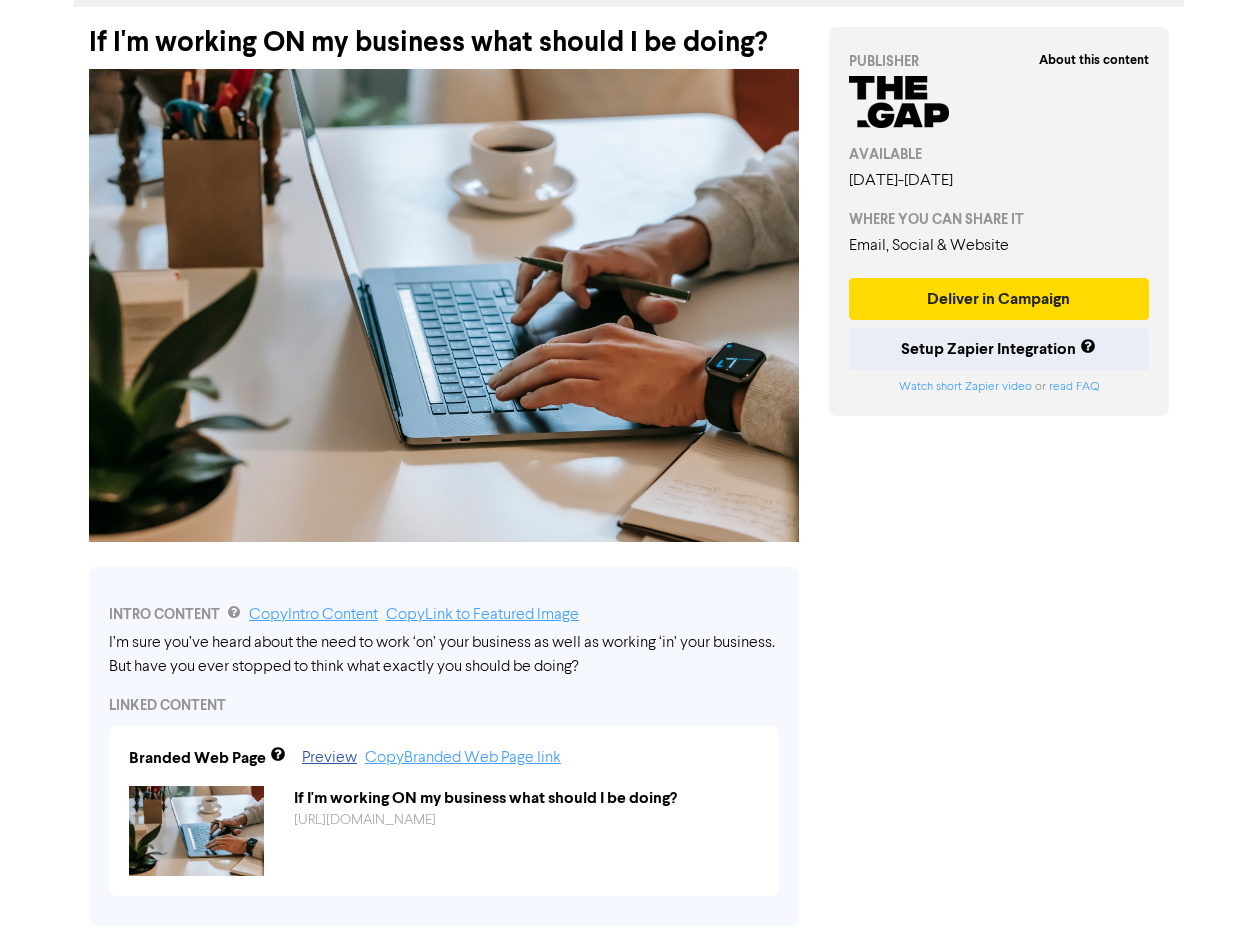 scroll, scrollTop: 0, scrollLeft: 0, axis: both 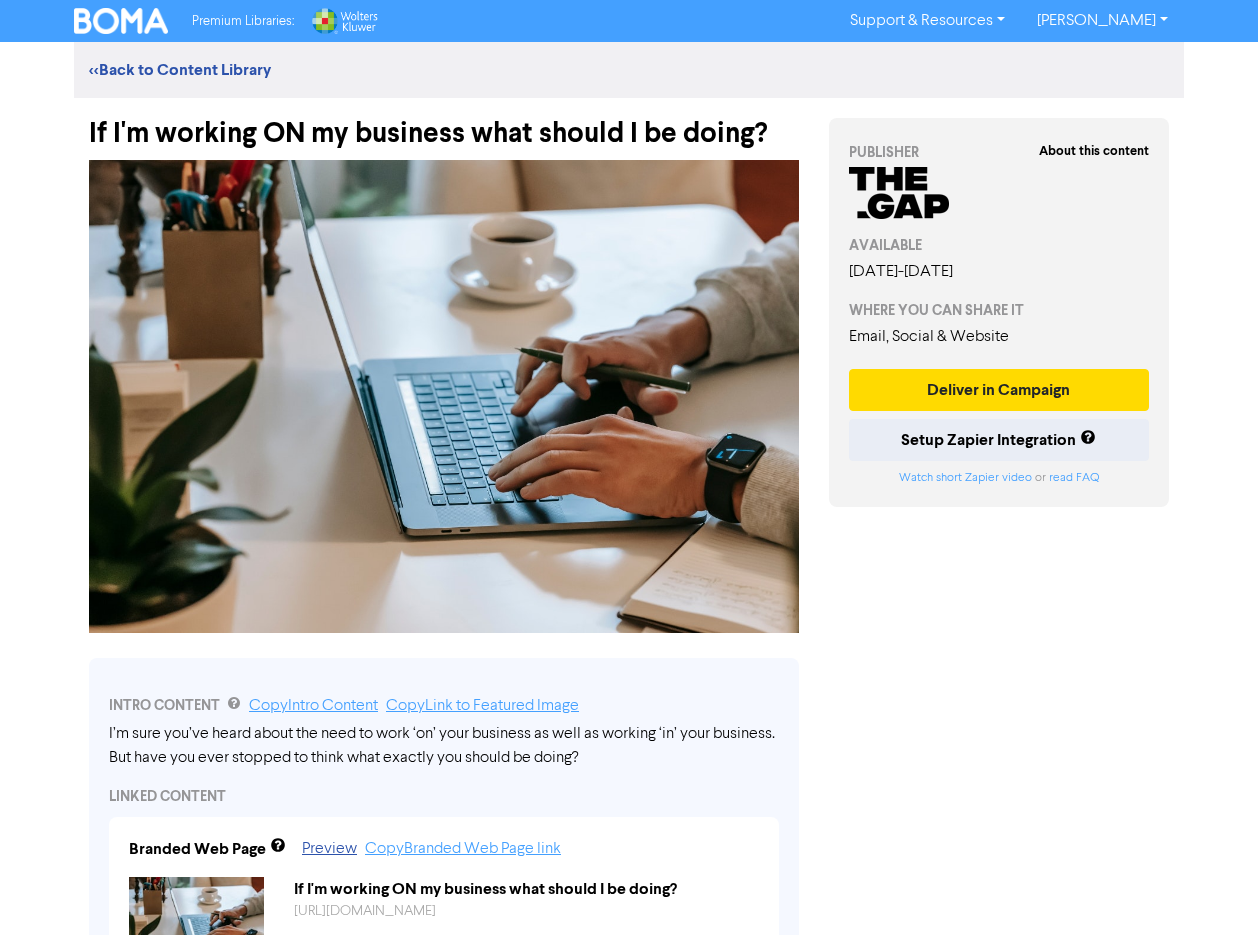 click on "If I'm working ON my business what should I be doing?" at bounding box center [444, 124] 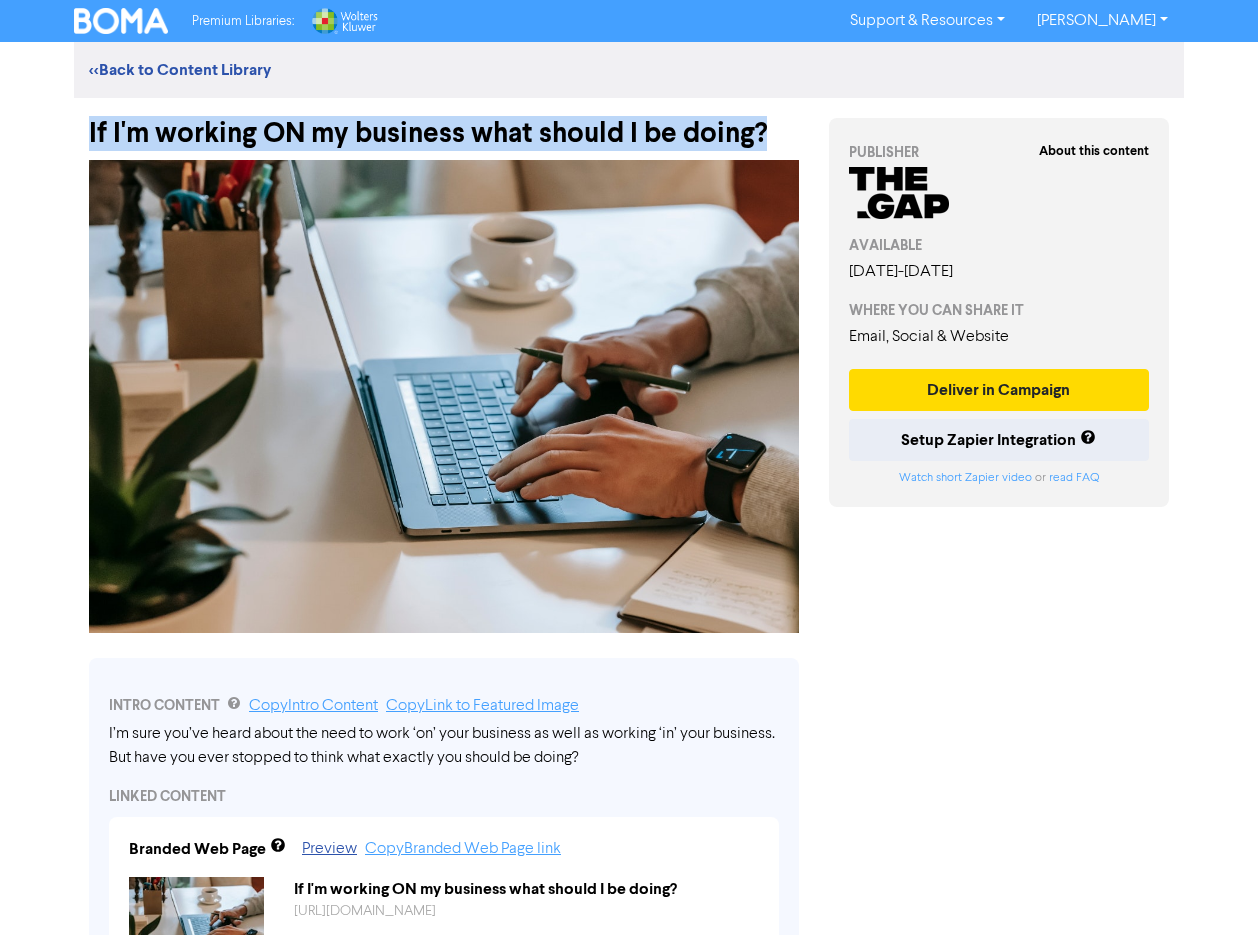drag, startPoint x: 92, startPoint y: 126, endPoint x: 801, endPoint y: 108, distance: 709.22845 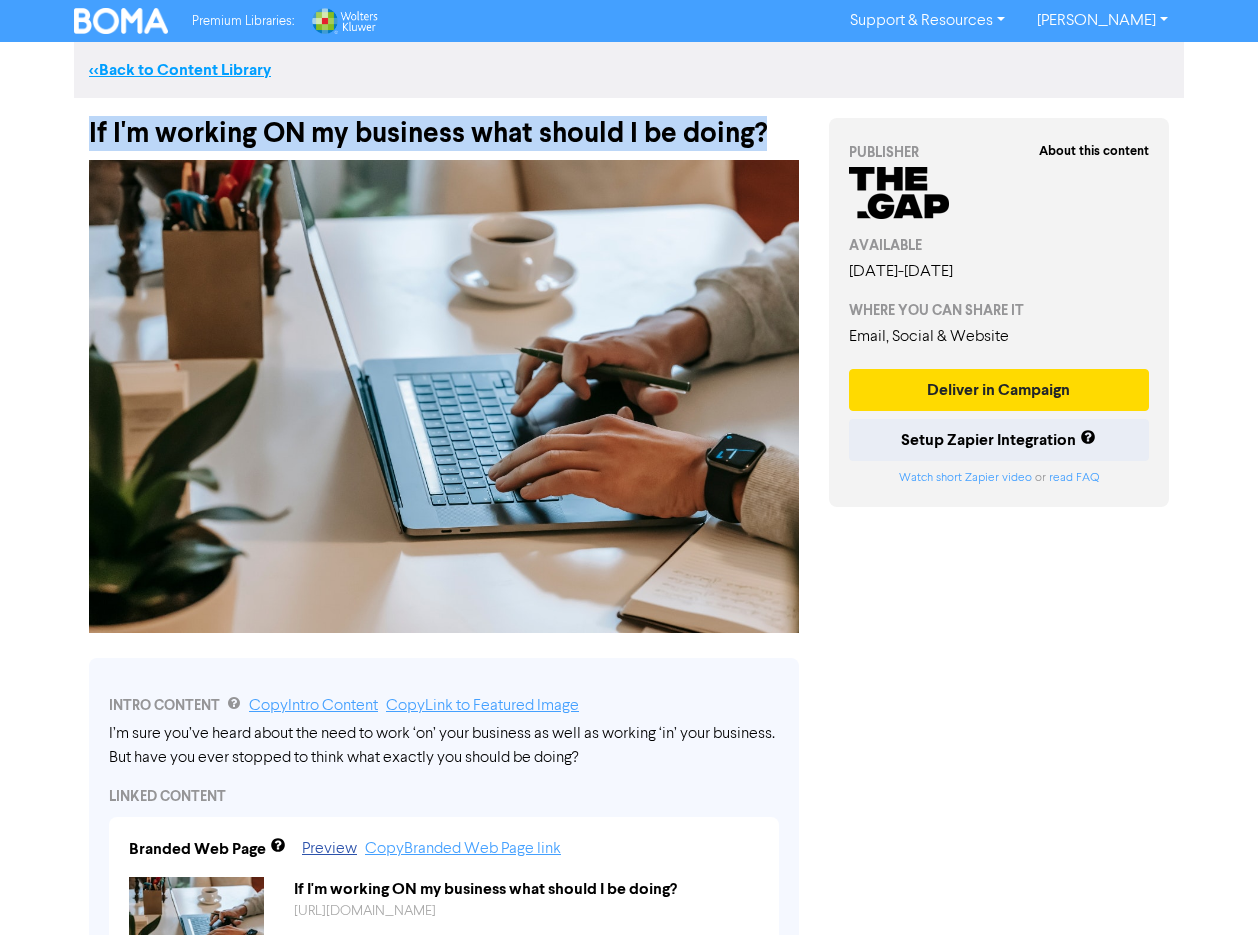 click on "<<  Back to Content Library" at bounding box center [180, 70] 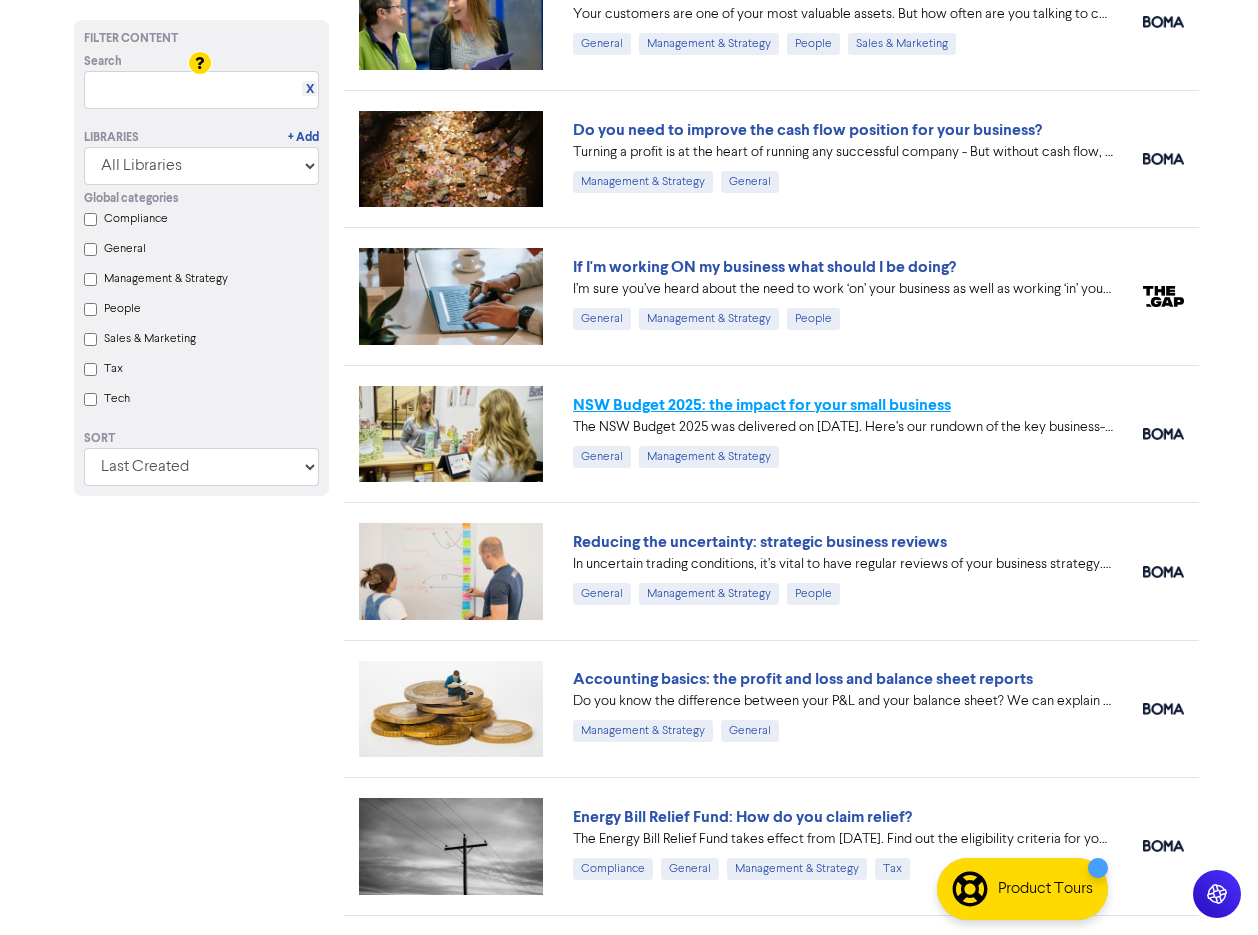 scroll, scrollTop: 700, scrollLeft: 0, axis: vertical 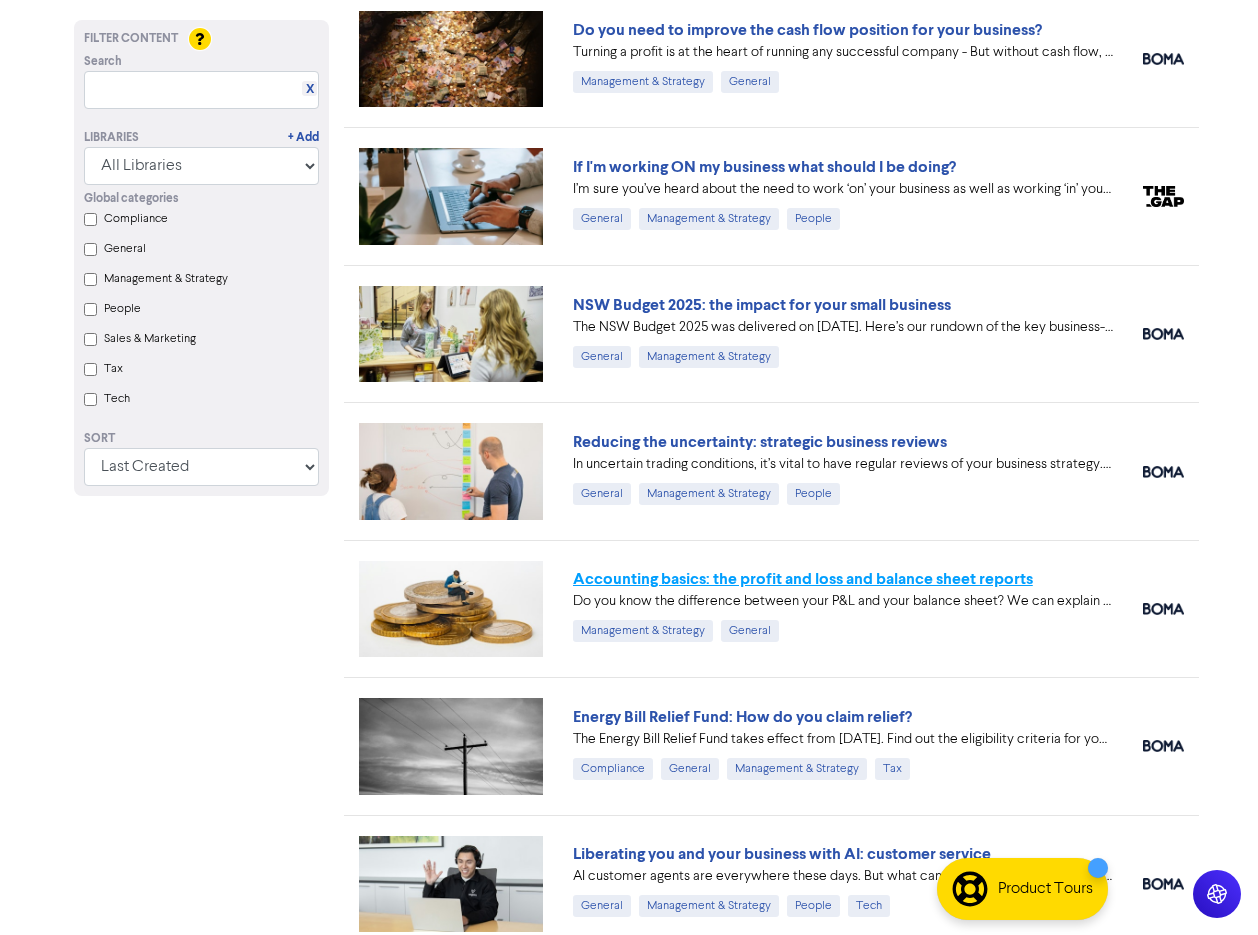 click on "Accounting basics: the profit and loss and balance sheet reports" at bounding box center [803, 579] 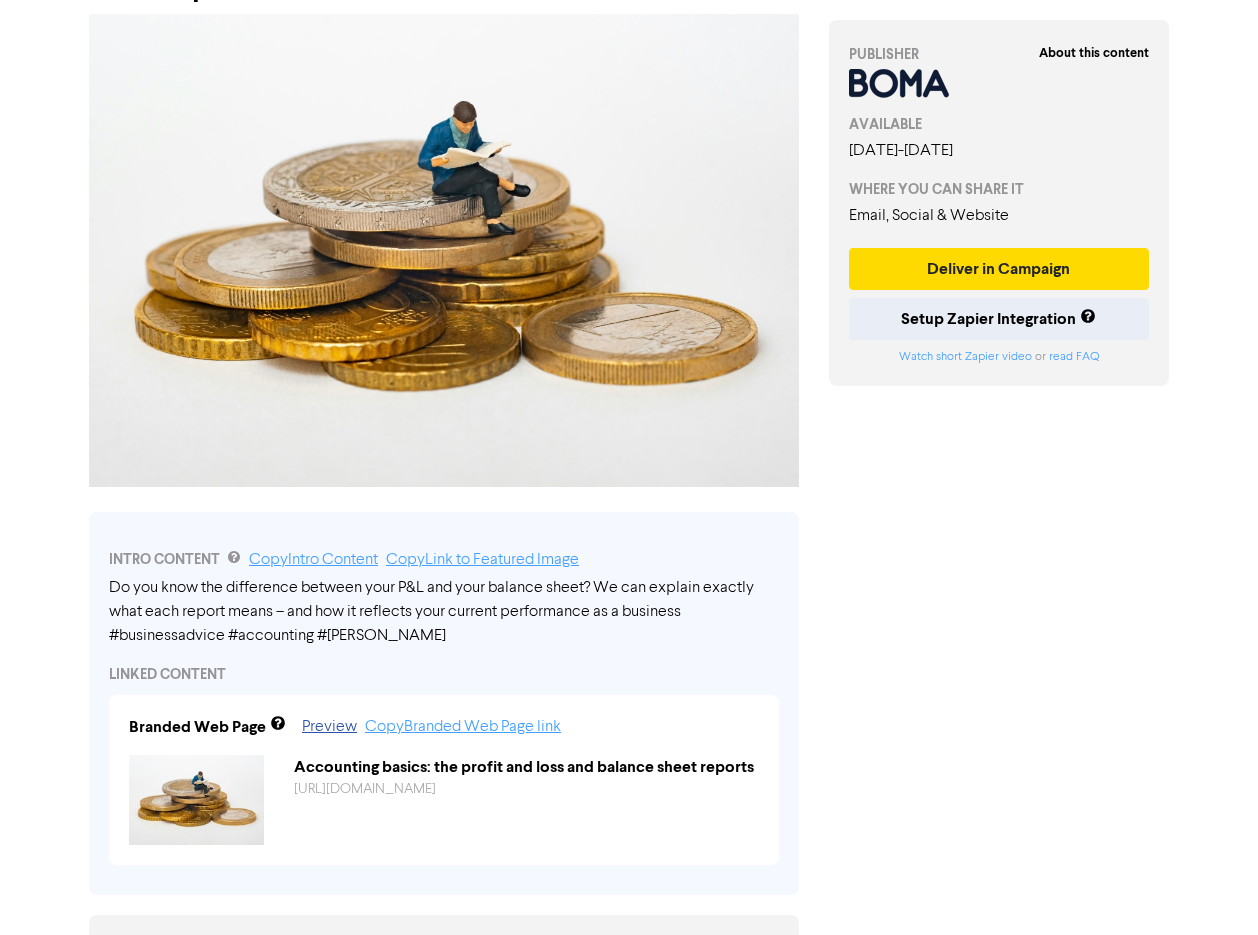 scroll, scrollTop: 0, scrollLeft: 0, axis: both 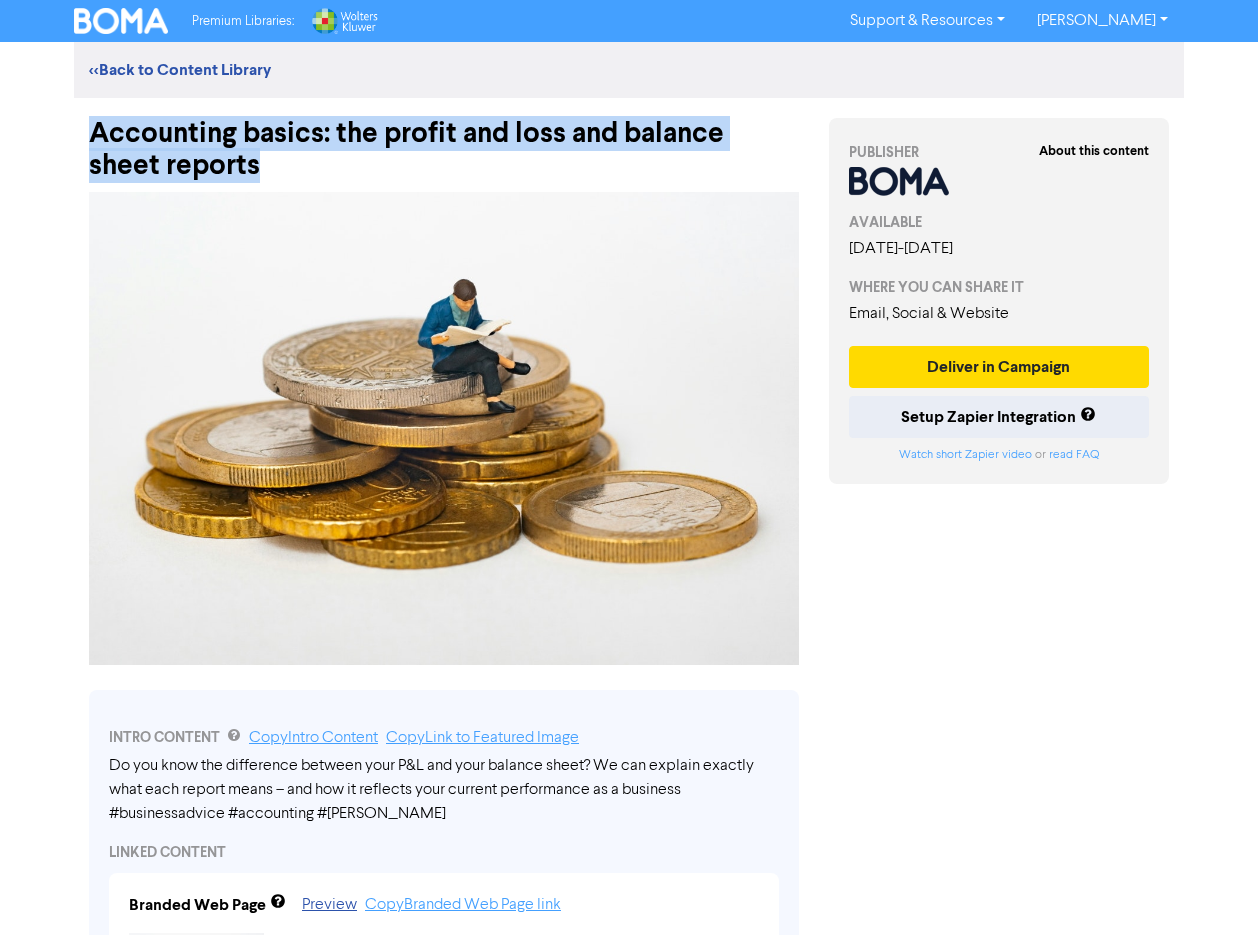 drag, startPoint x: 94, startPoint y: 130, endPoint x: 195, endPoint y: 159, distance: 105.080925 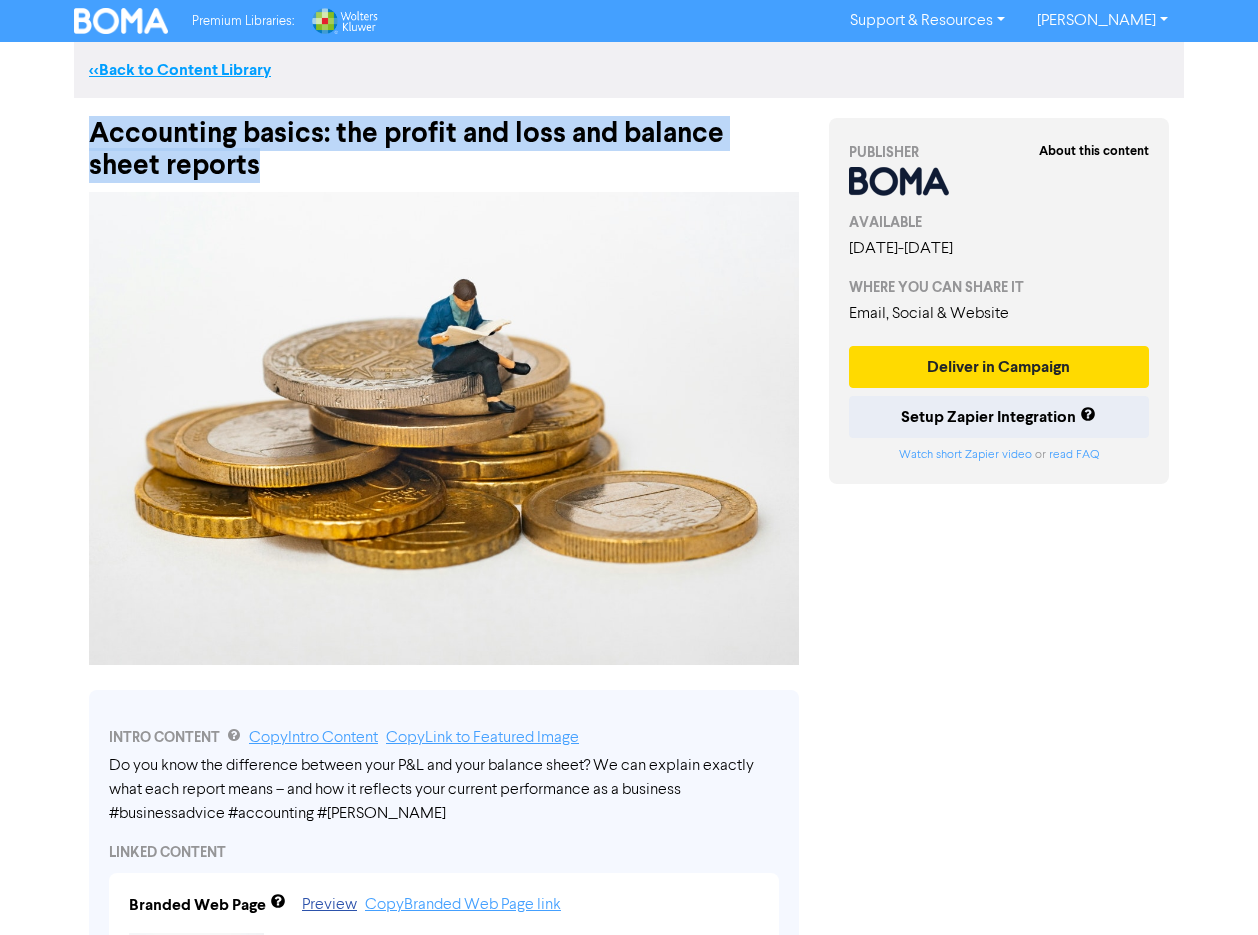 click on "<<  Back to Content Library" at bounding box center [180, 70] 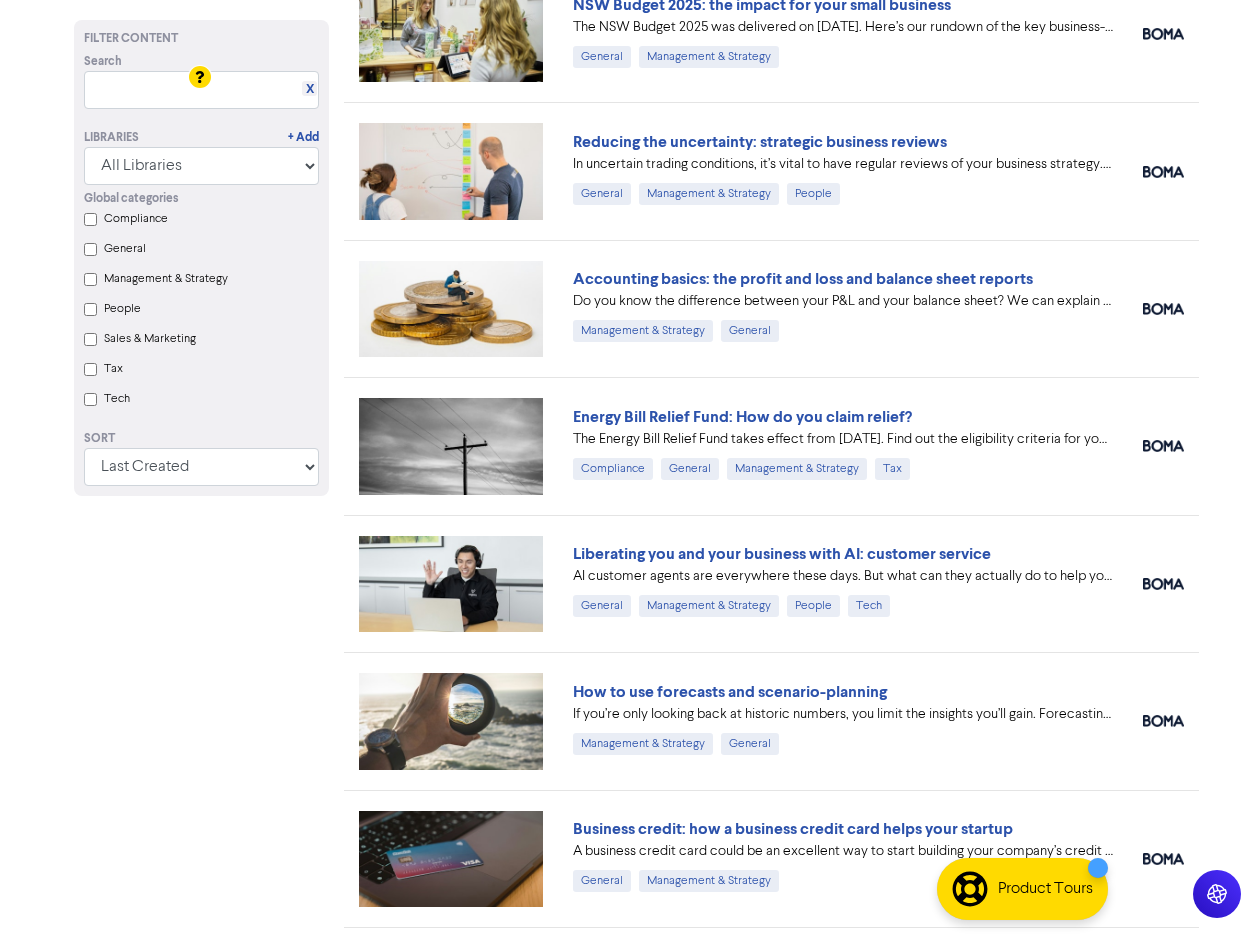 scroll, scrollTop: 1100, scrollLeft: 0, axis: vertical 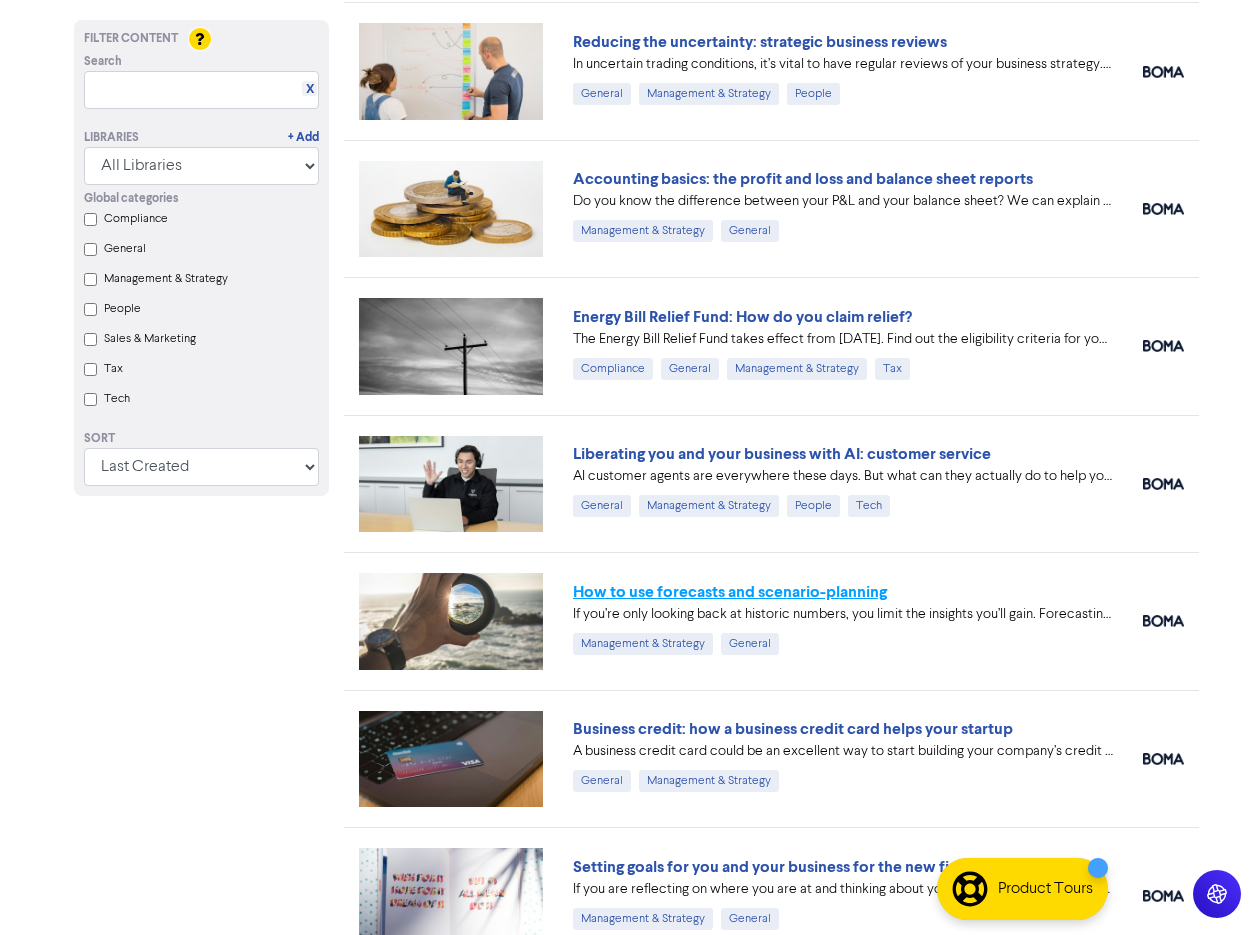click on "How to use forecasts and scenario-planning" at bounding box center (730, 592) 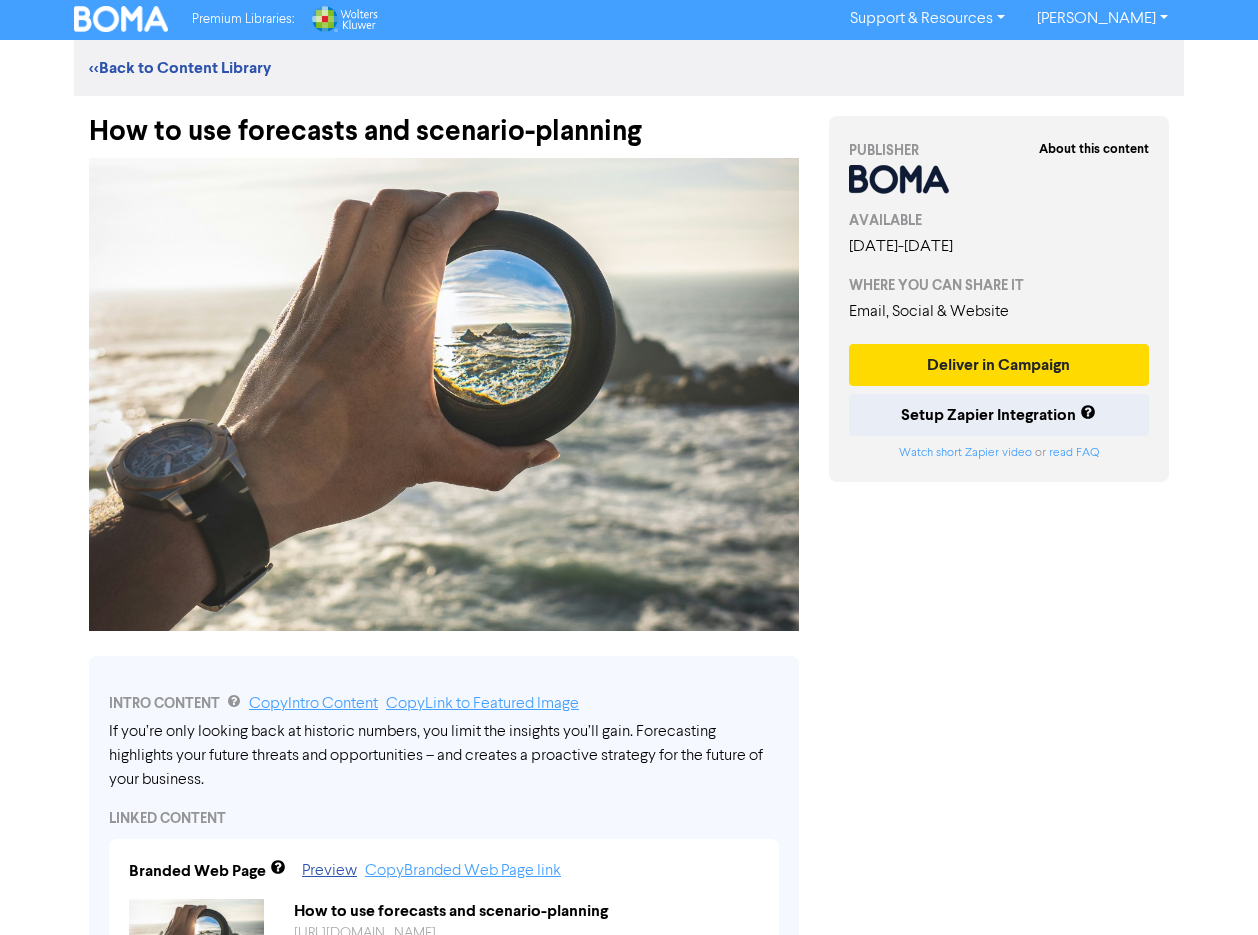 scroll, scrollTop: 0, scrollLeft: 0, axis: both 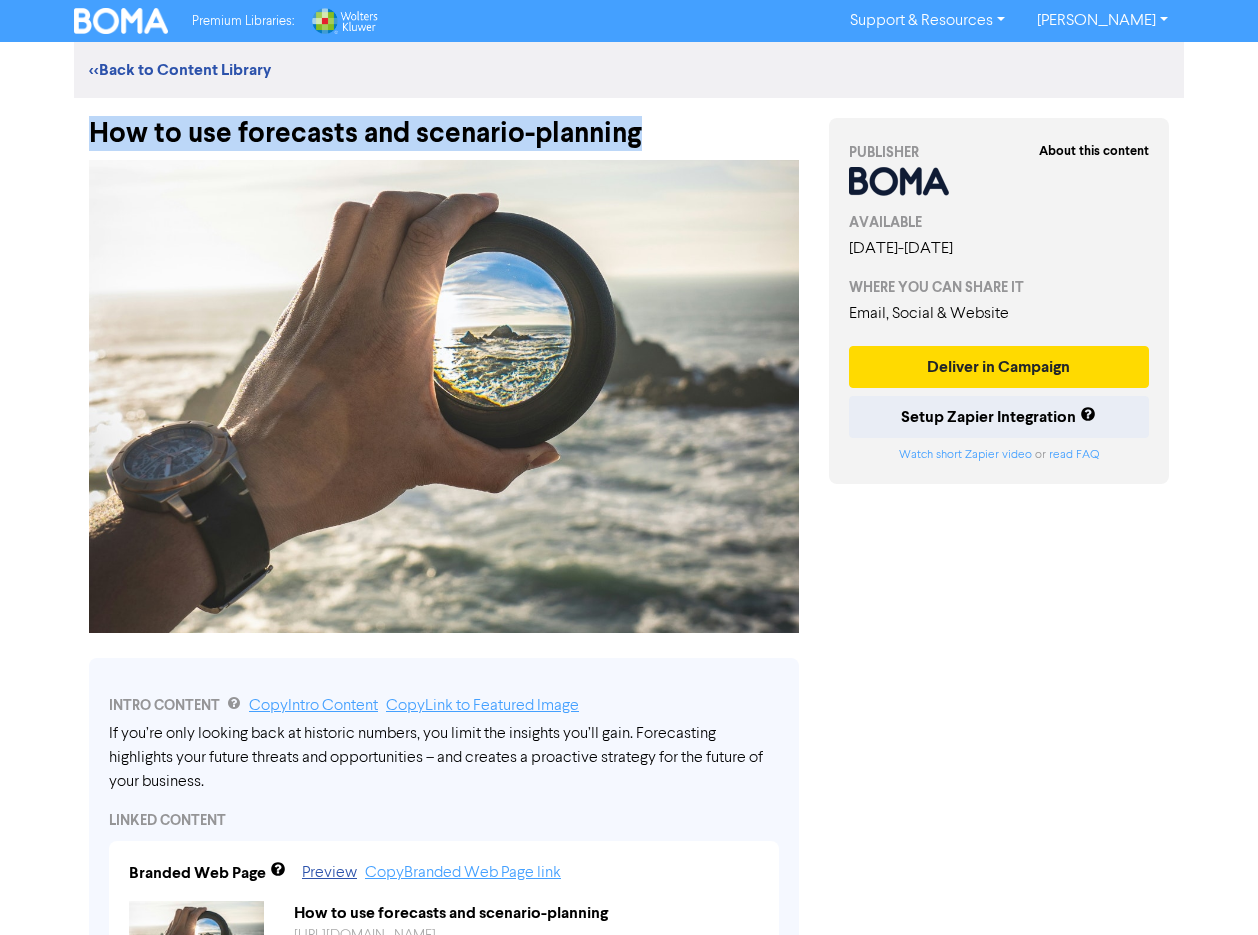drag, startPoint x: 89, startPoint y: 132, endPoint x: 636, endPoint y: 125, distance: 547.0448 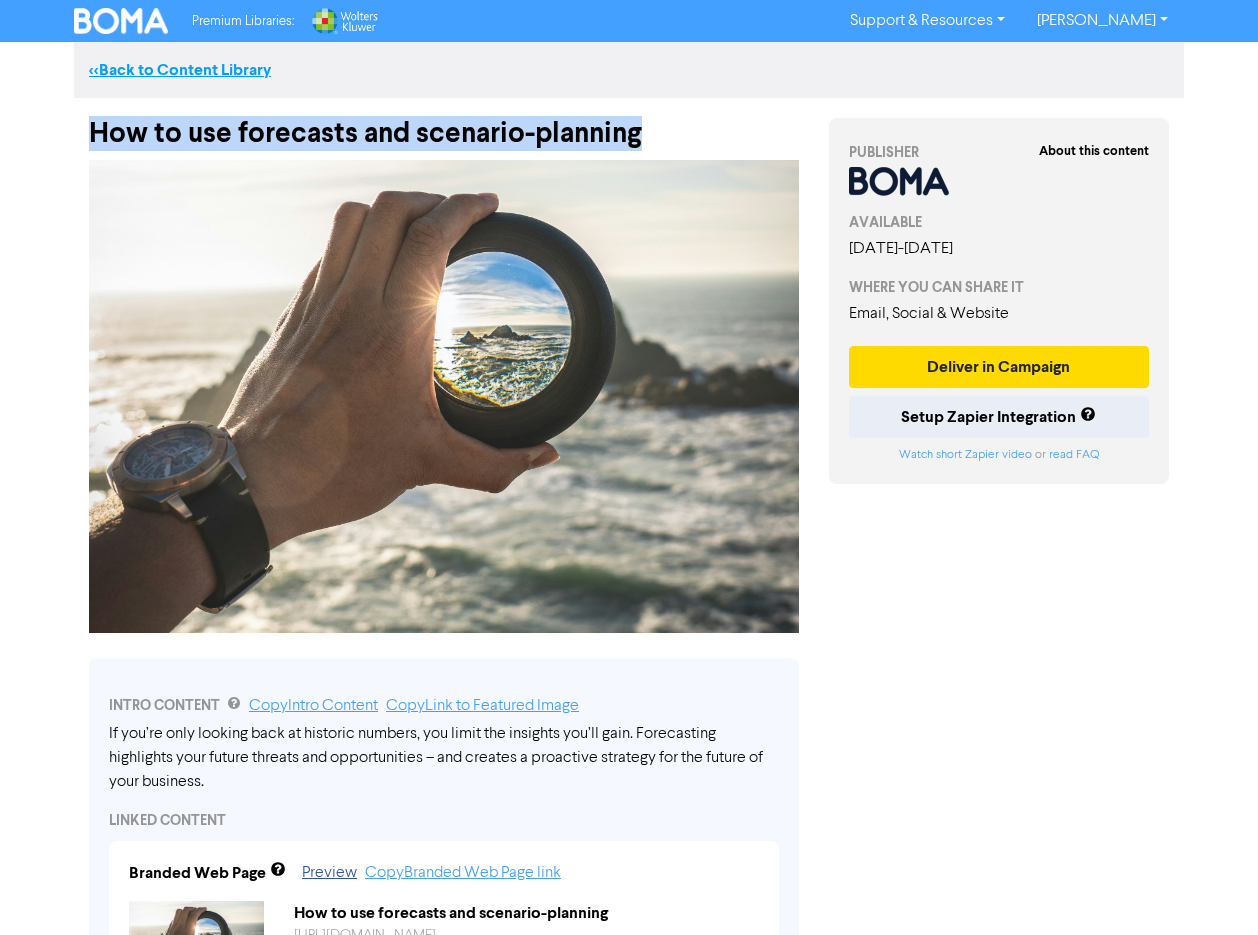 click on "<<  Back to Content Library" at bounding box center (180, 70) 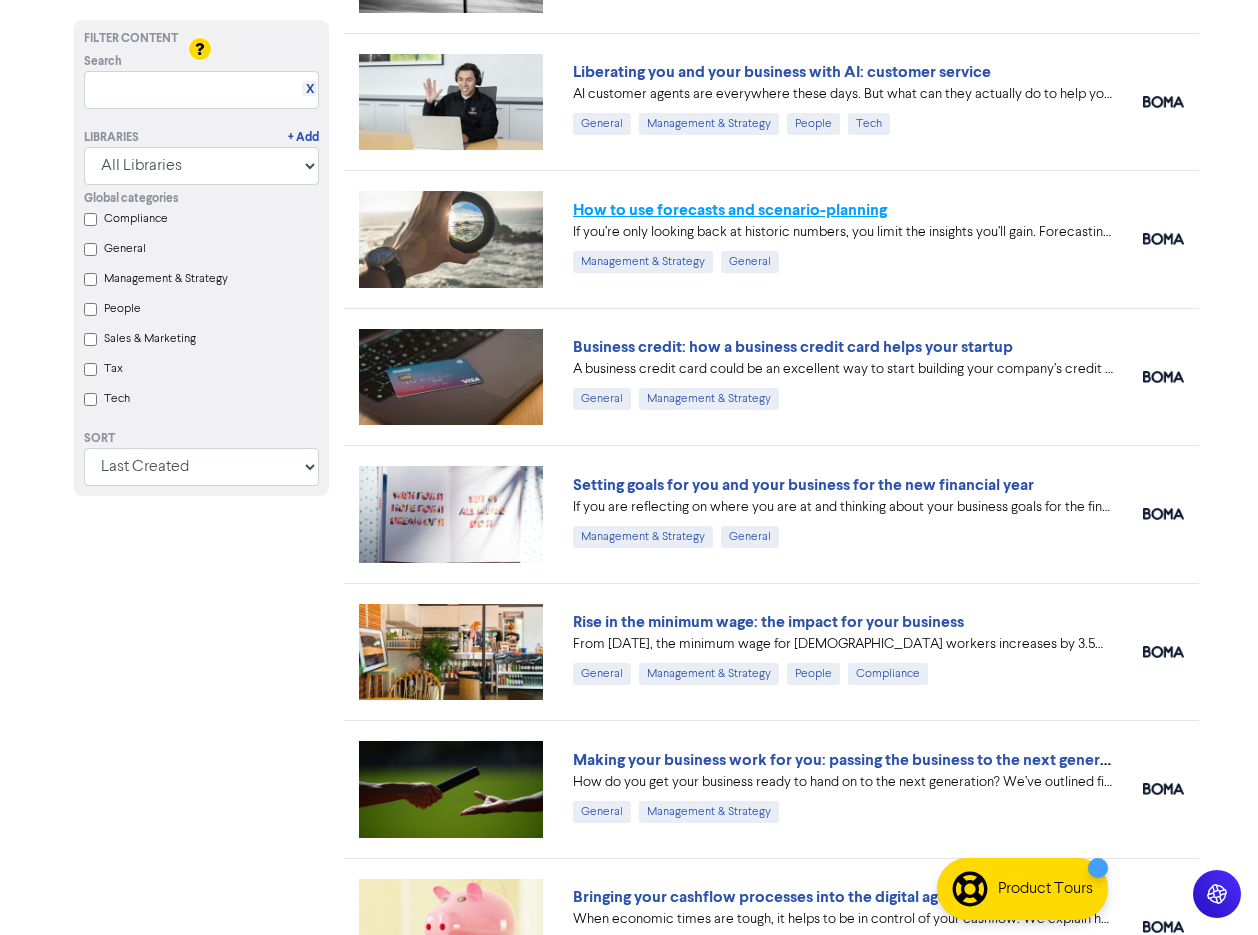 scroll, scrollTop: 1500, scrollLeft: 0, axis: vertical 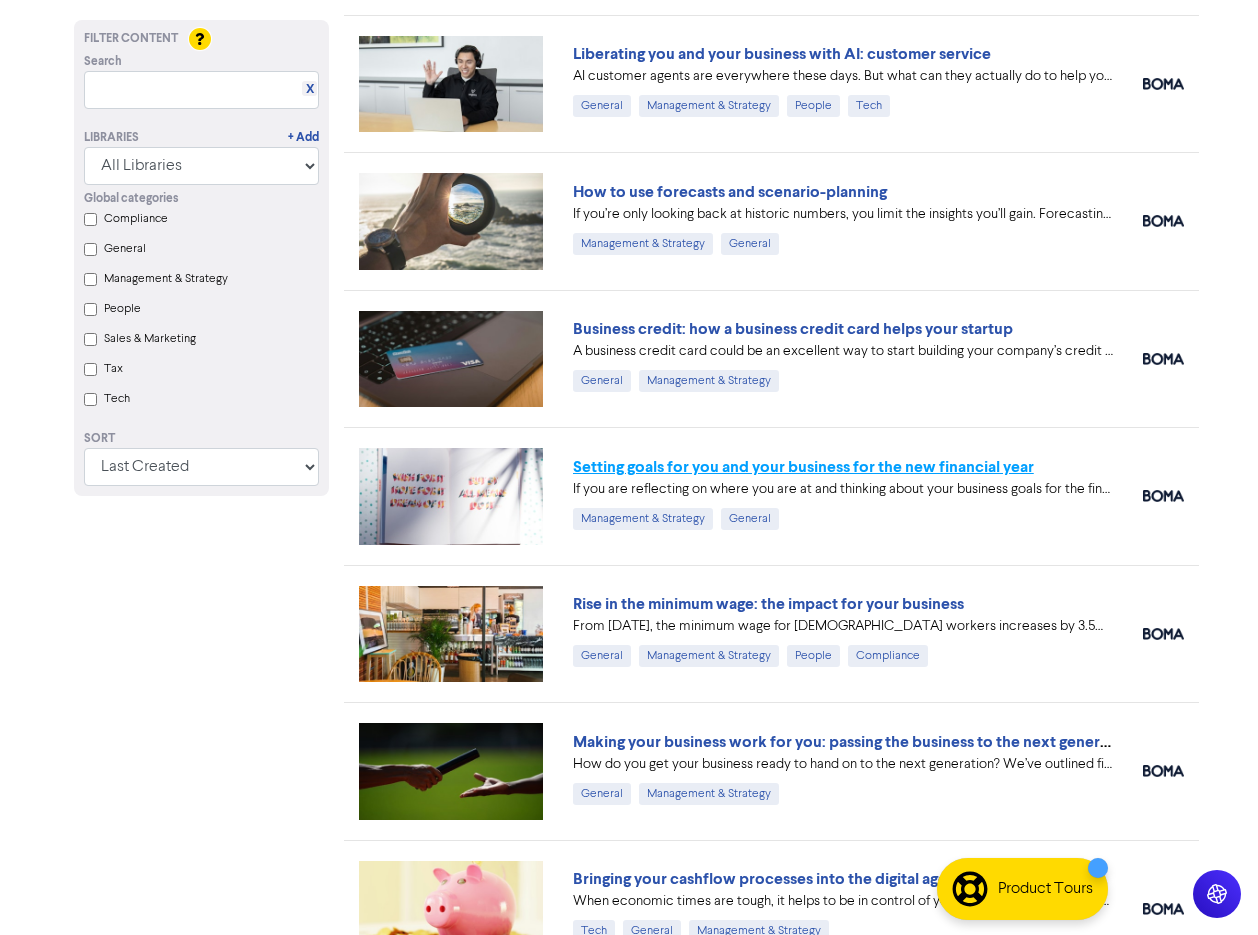 click on "Setting goals for you and your business for the new financial year" at bounding box center (803, 467) 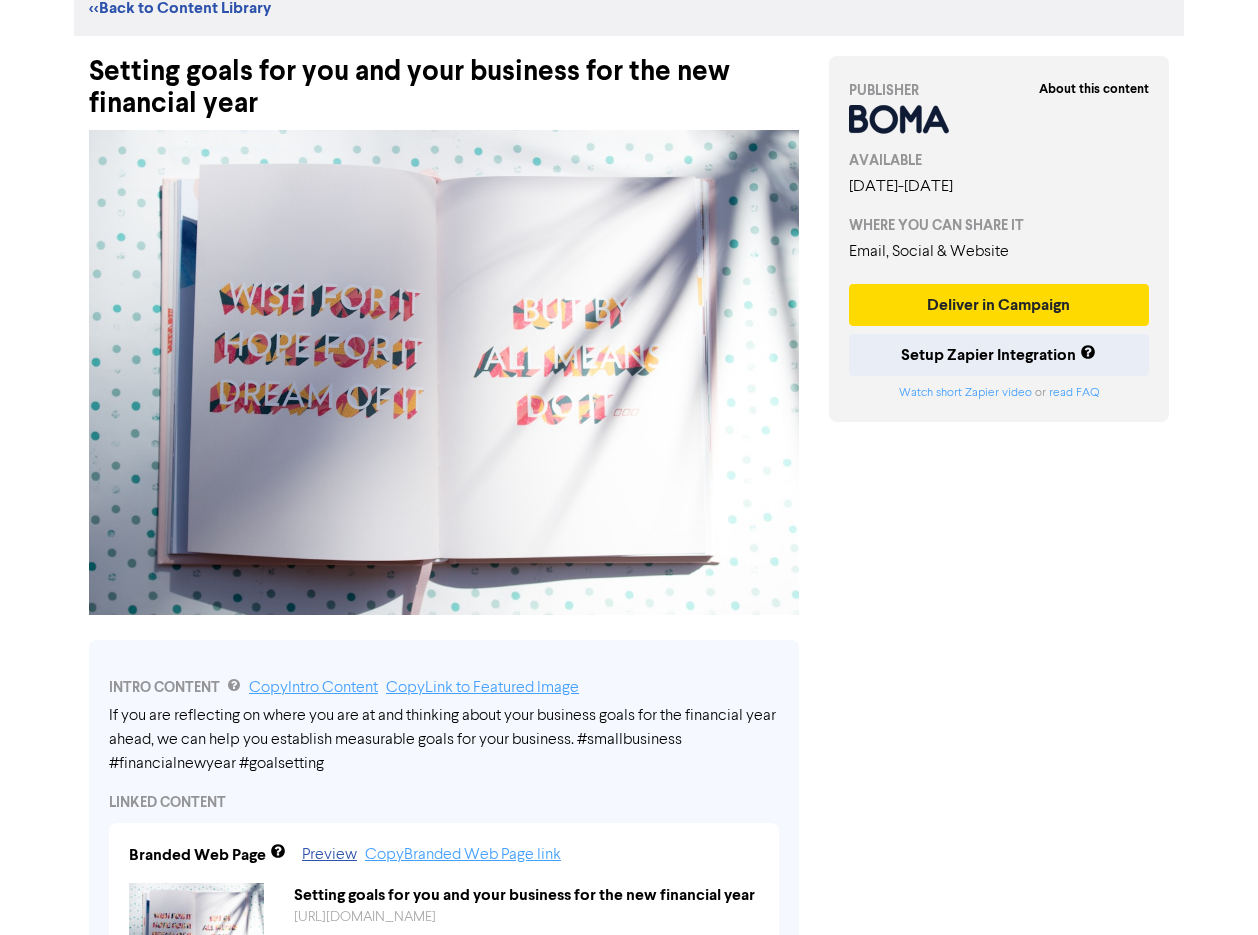 scroll, scrollTop: 0, scrollLeft: 0, axis: both 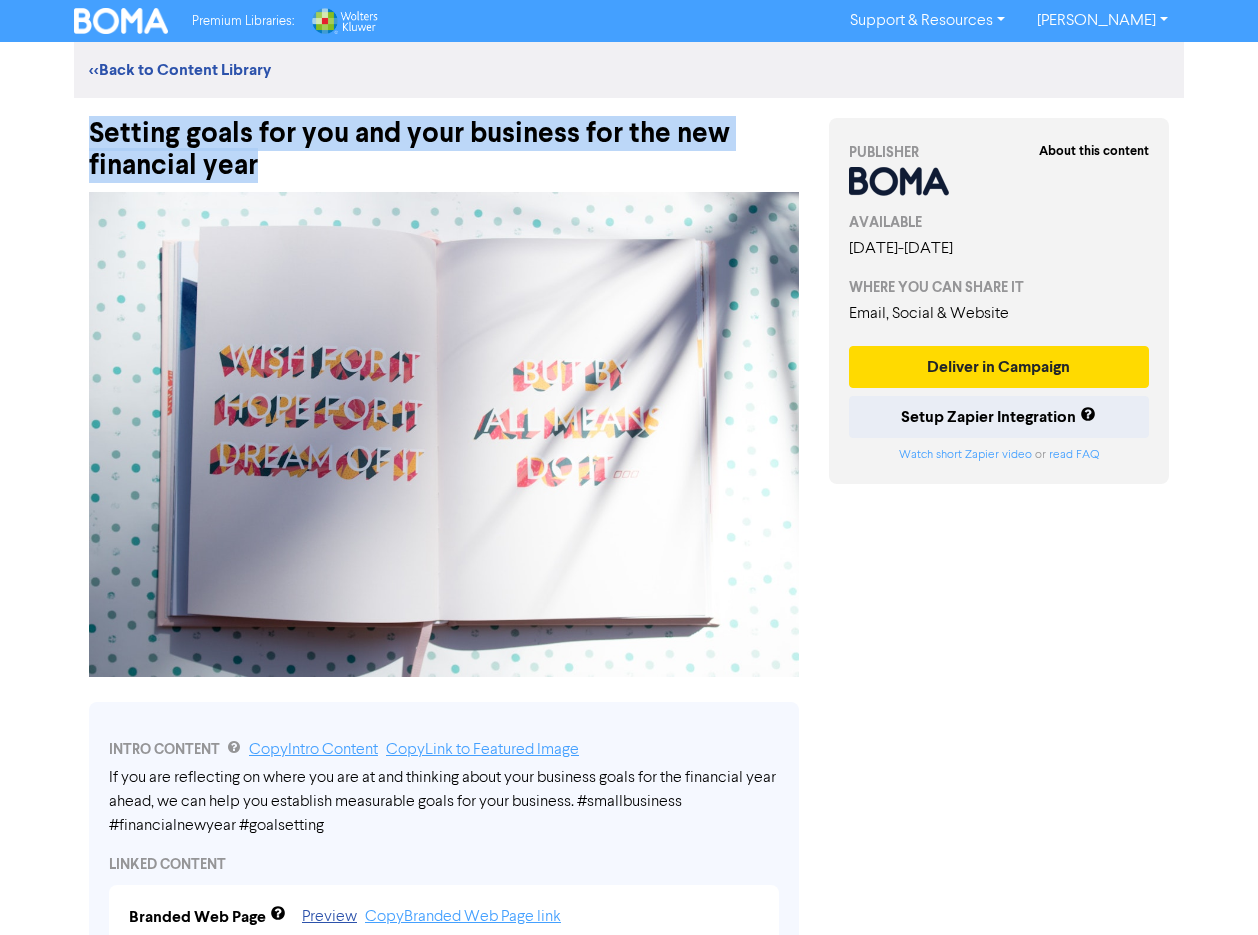 drag, startPoint x: 91, startPoint y: 134, endPoint x: 294, endPoint y: 173, distance: 206.71236 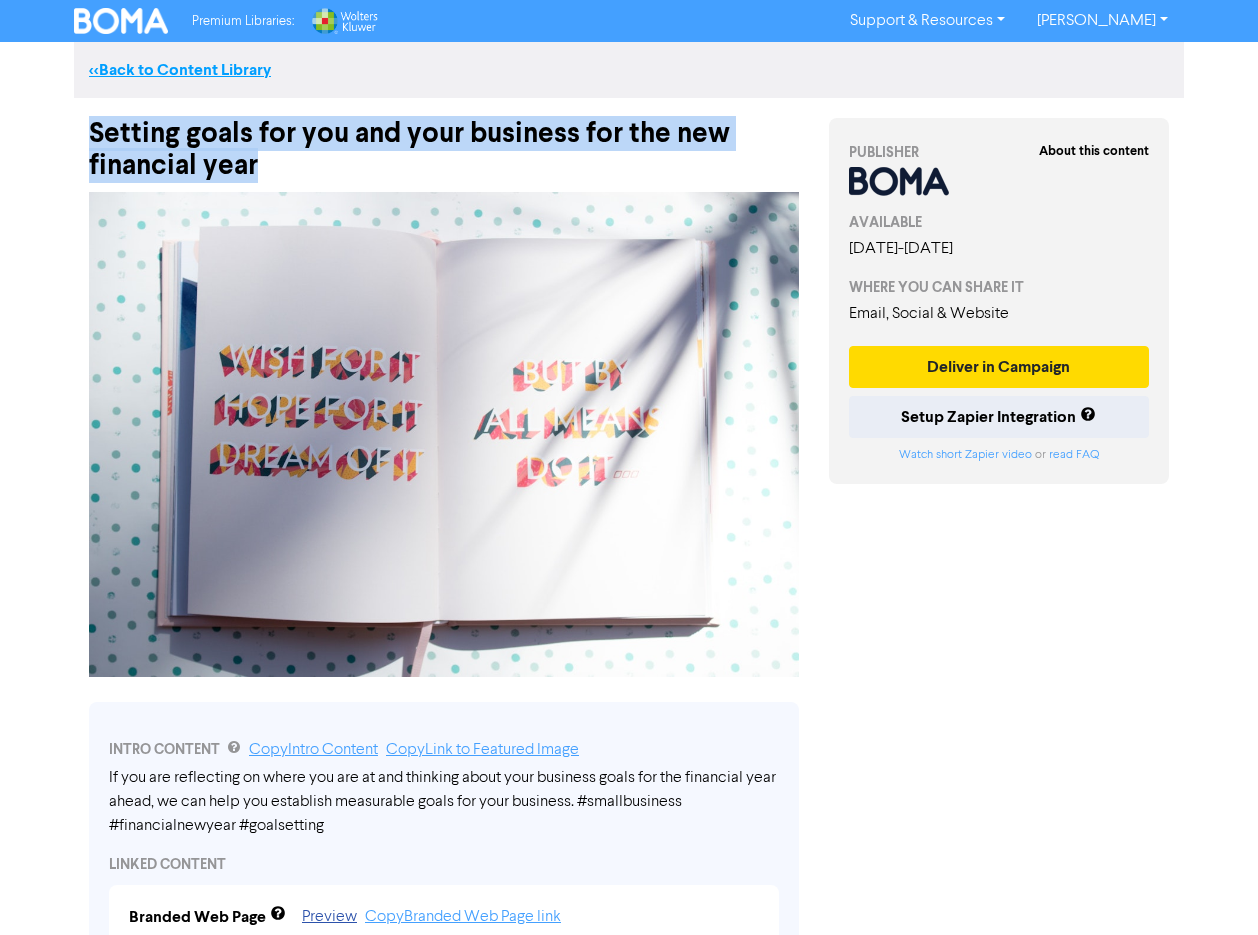 click on "<<  Back to Content Library" at bounding box center [180, 70] 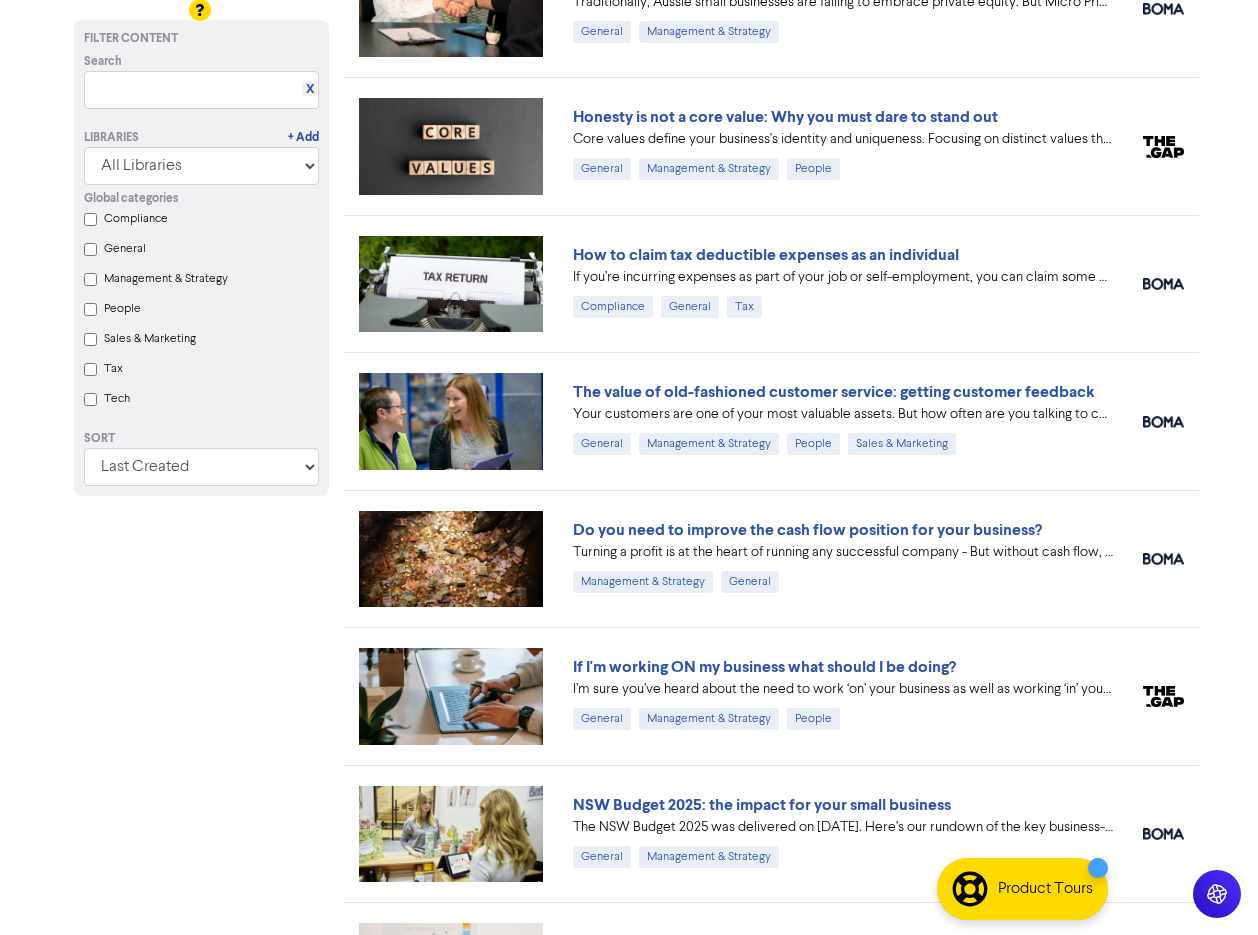 scroll, scrollTop: 0, scrollLeft: 0, axis: both 